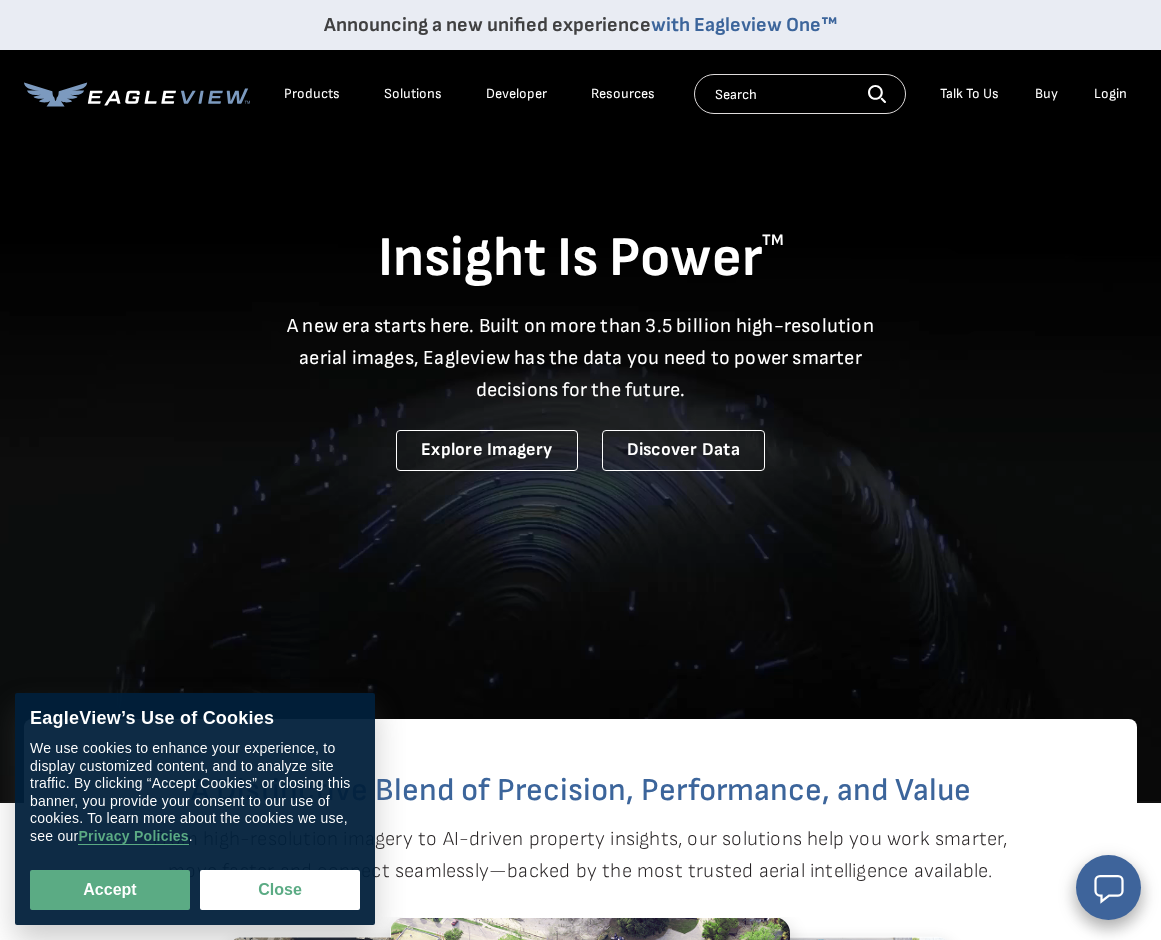 scroll, scrollTop: 0, scrollLeft: 0, axis: both 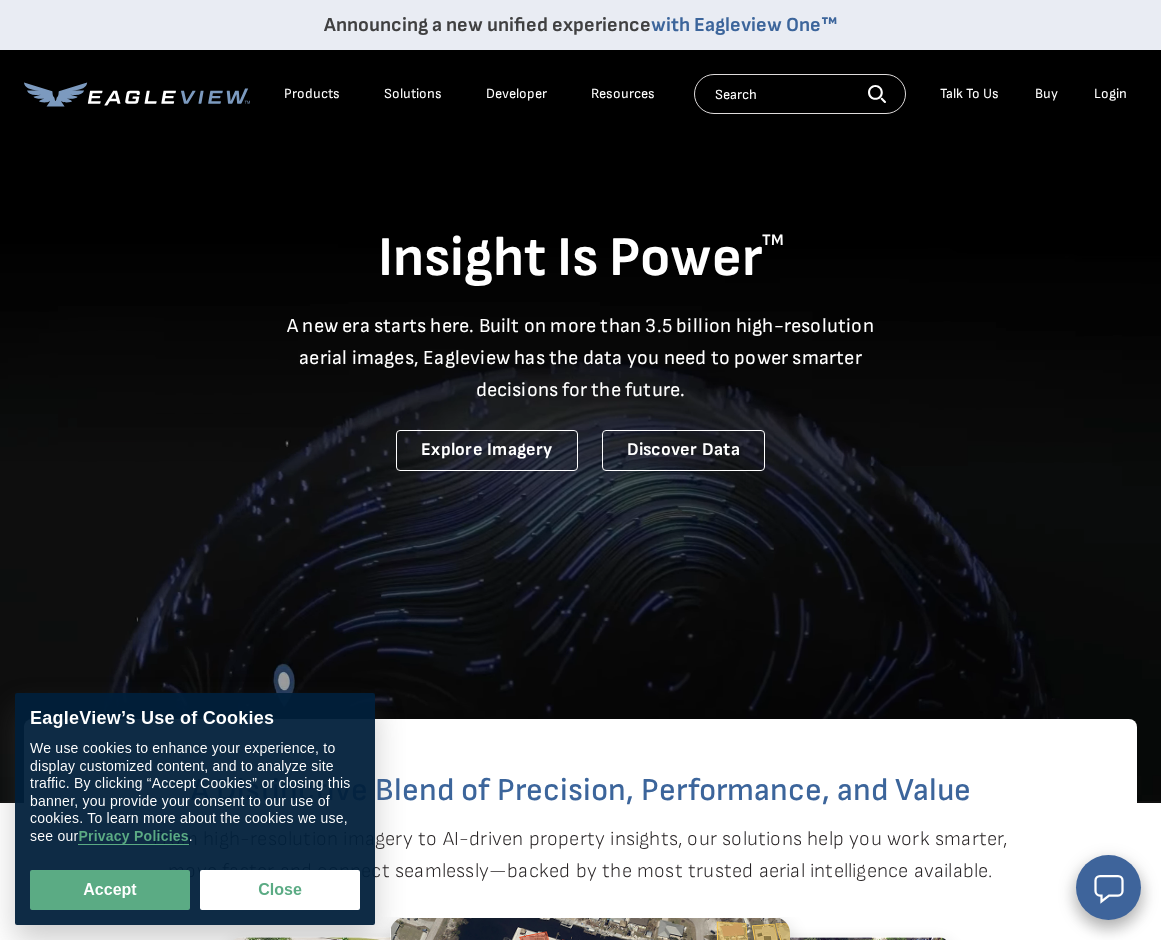 click on "Login" at bounding box center (1110, 94) 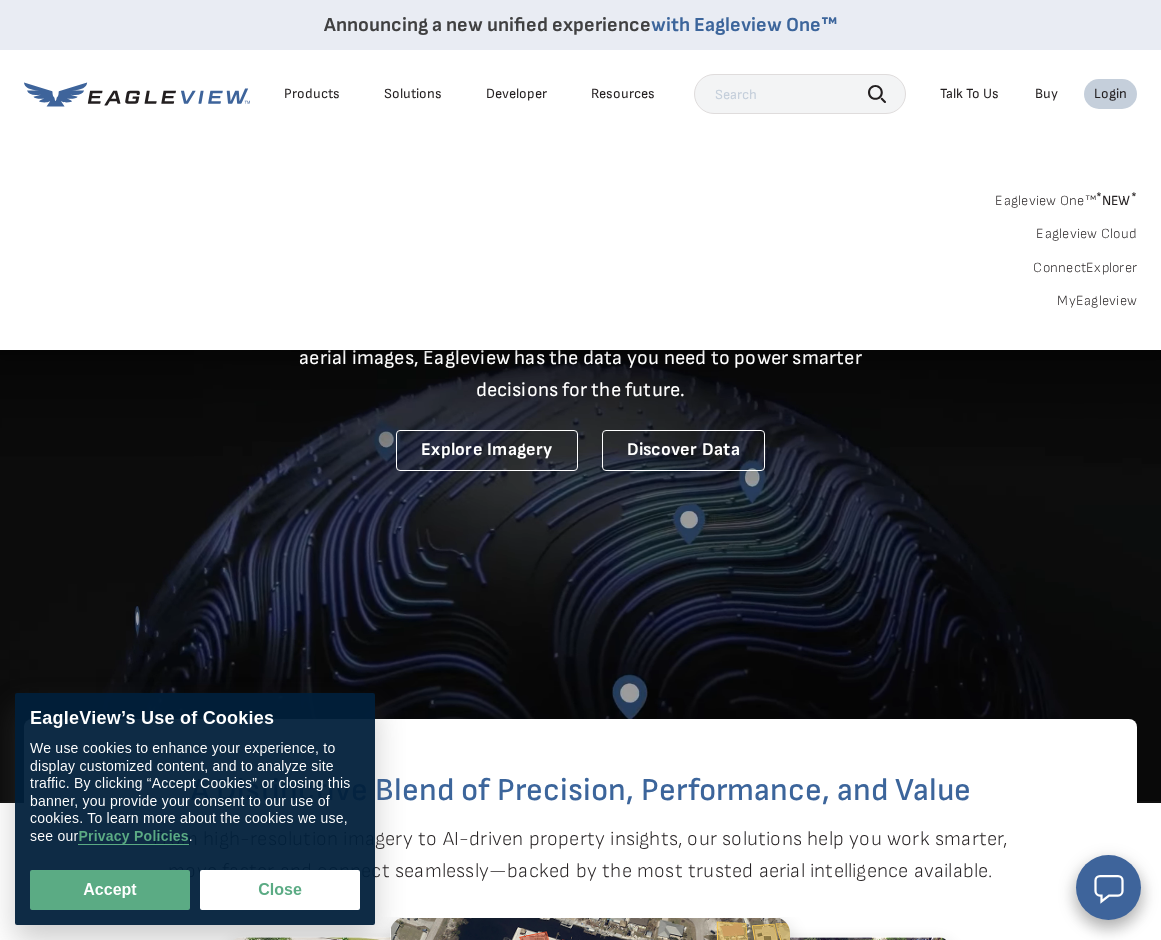 click on "Login" at bounding box center [1110, 94] 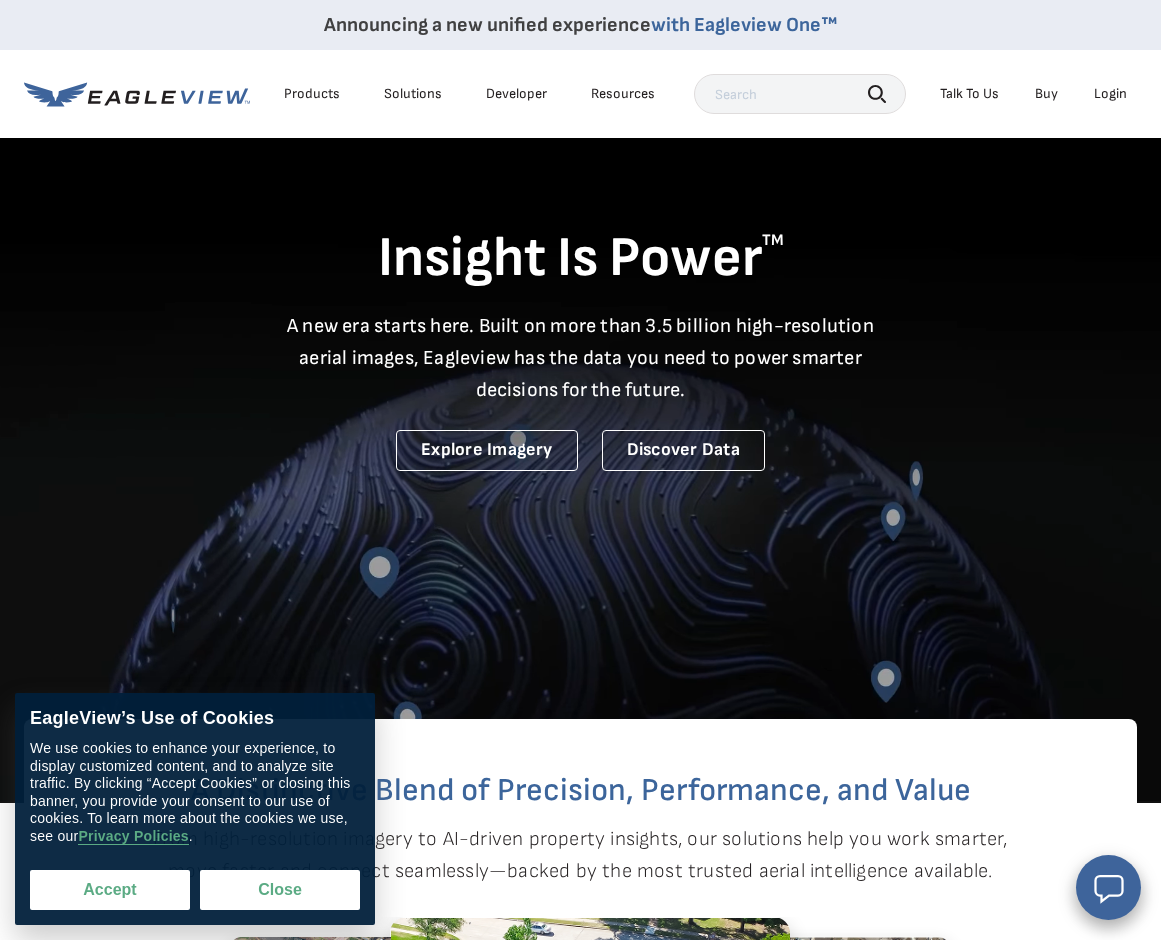 click on "Accept" at bounding box center (110, 890) 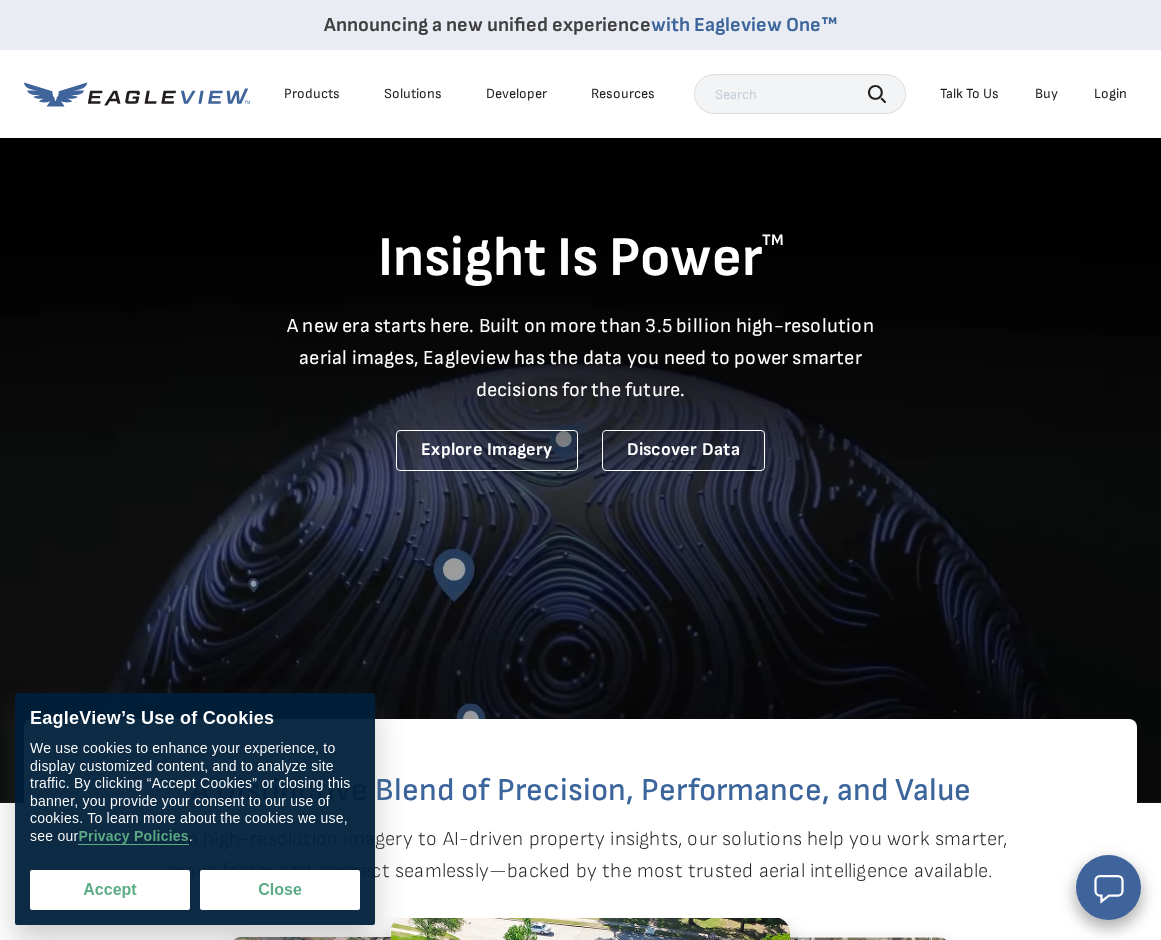 checkbox on "true" 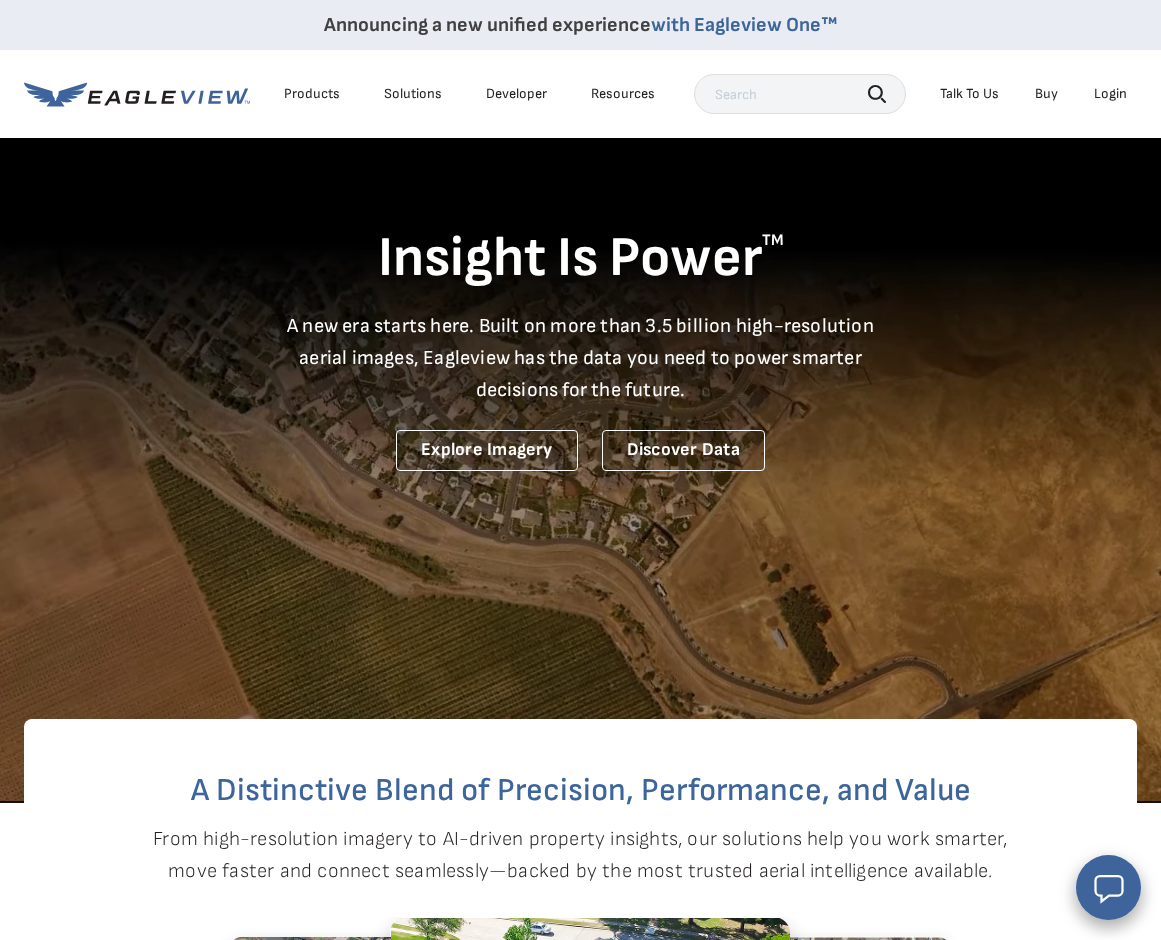 click on "Login" at bounding box center [1110, 94] 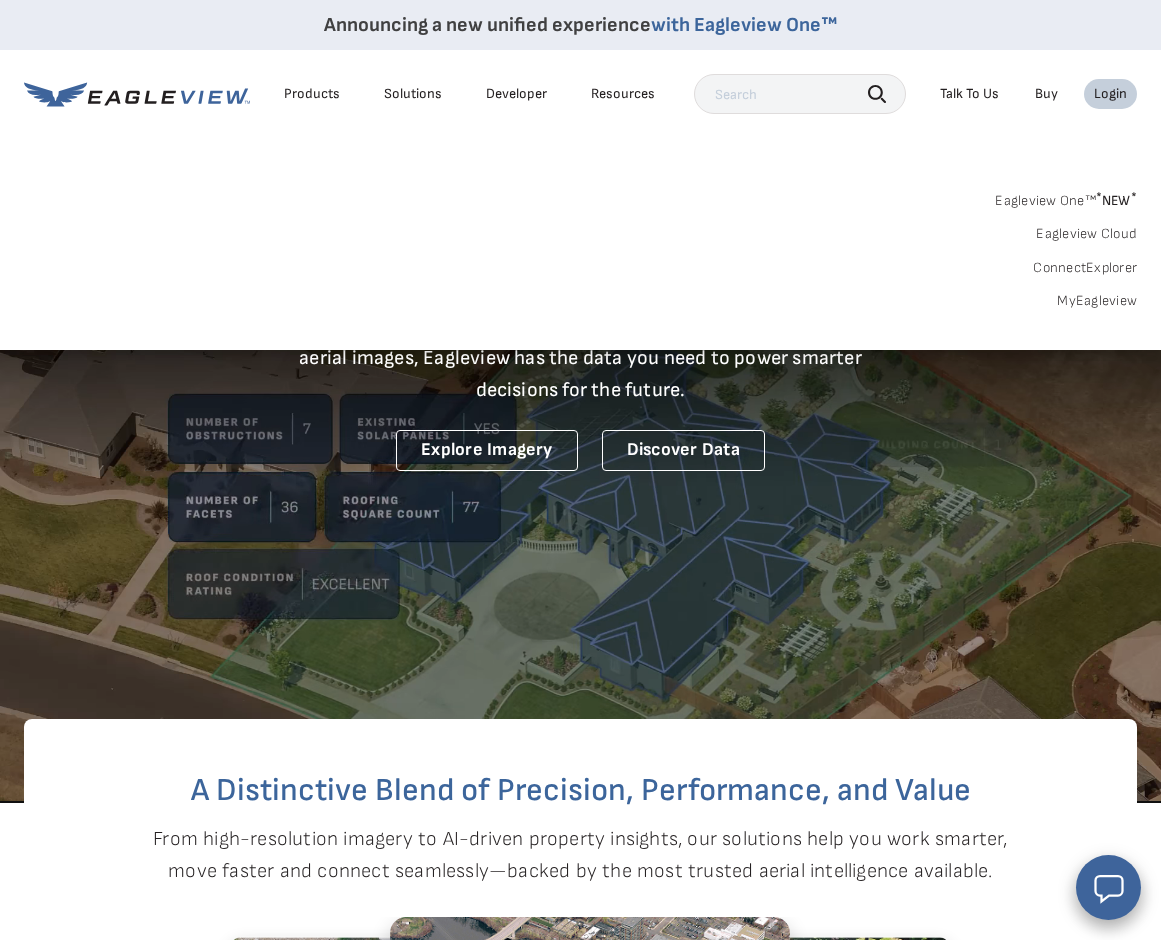 click on "Eagleview One™  * NEW *" at bounding box center (1066, 197) 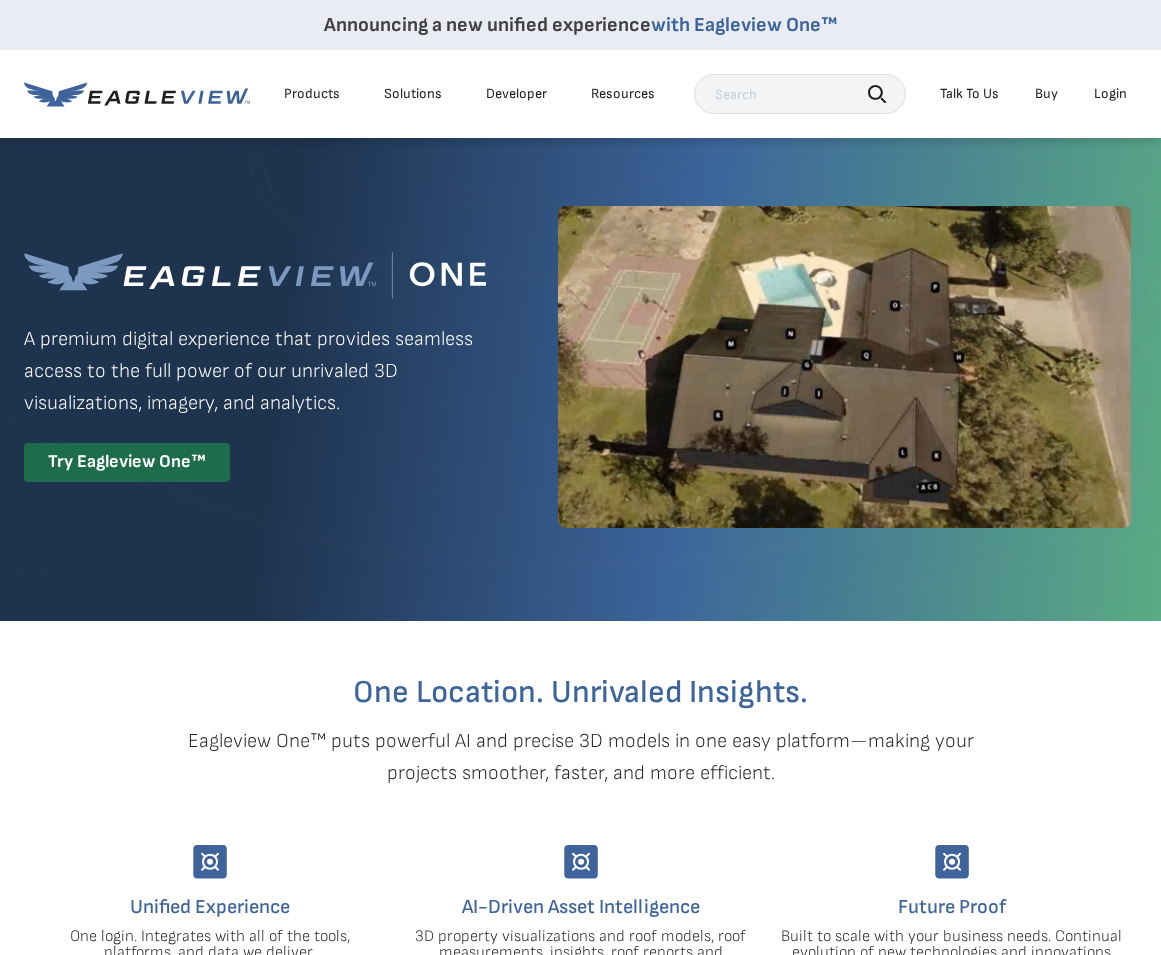 scroll, scrollTop: 0, scrollLeft: 0, axis: both 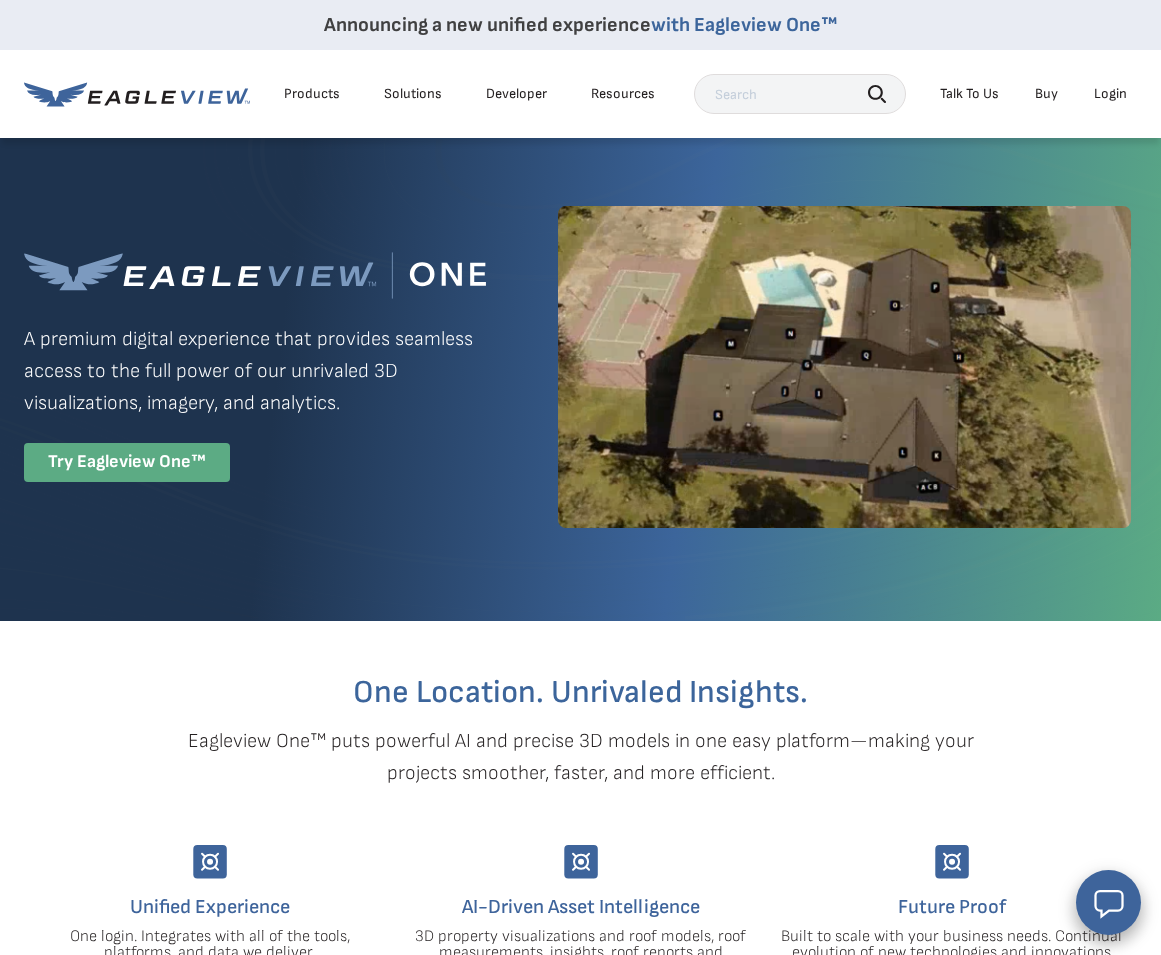 click on "Try Eagleview One™" at bounding box center (127, 462) 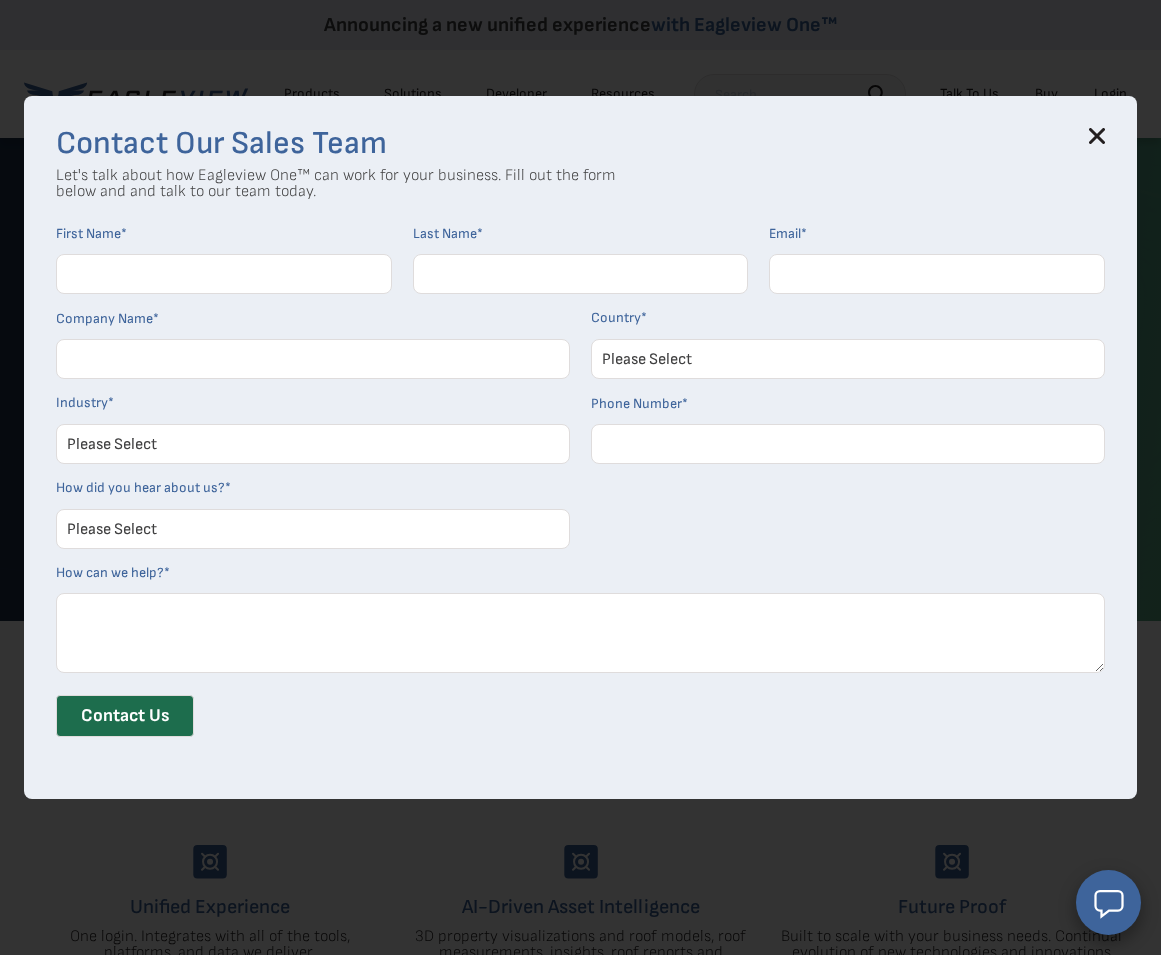 click on "First Name *" at bounding box center [224, 274] 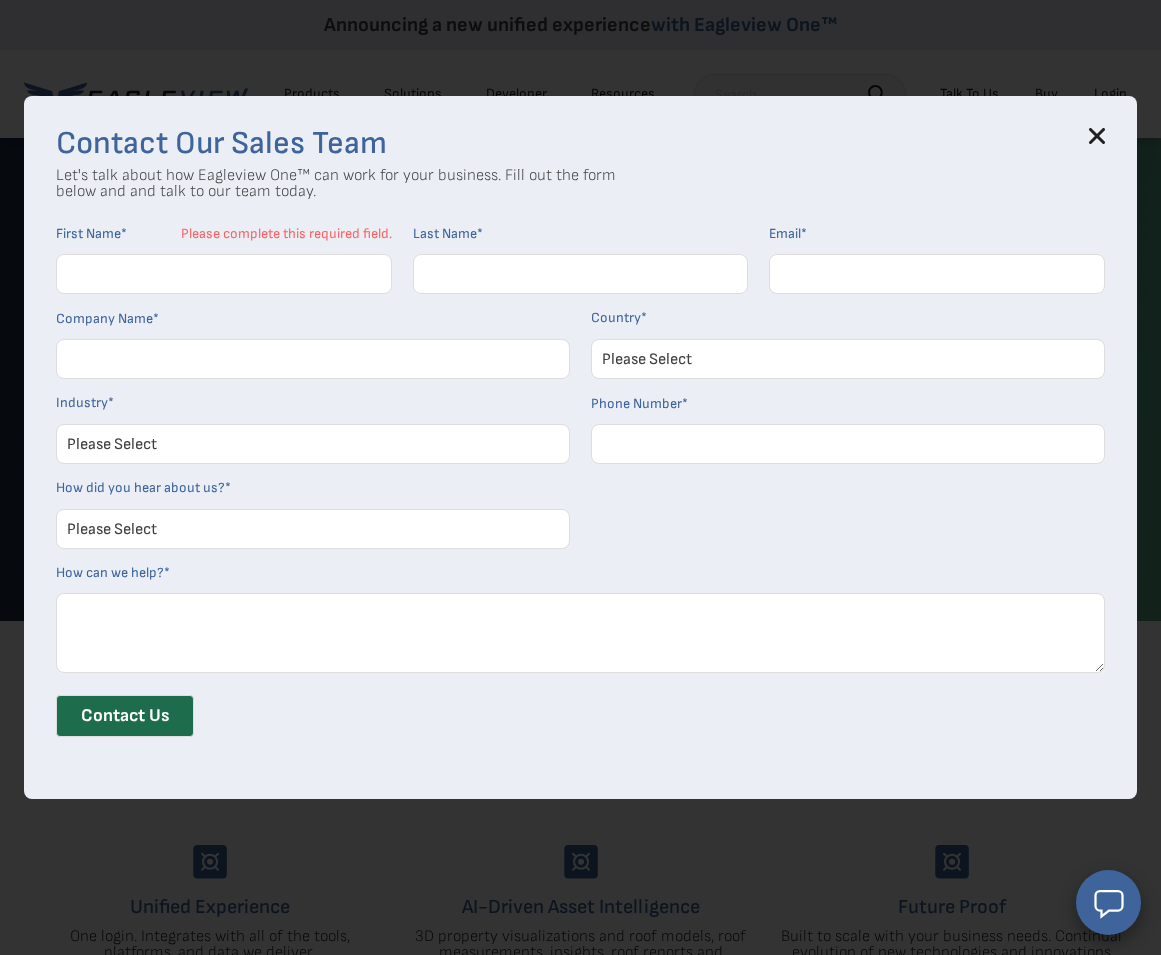 click 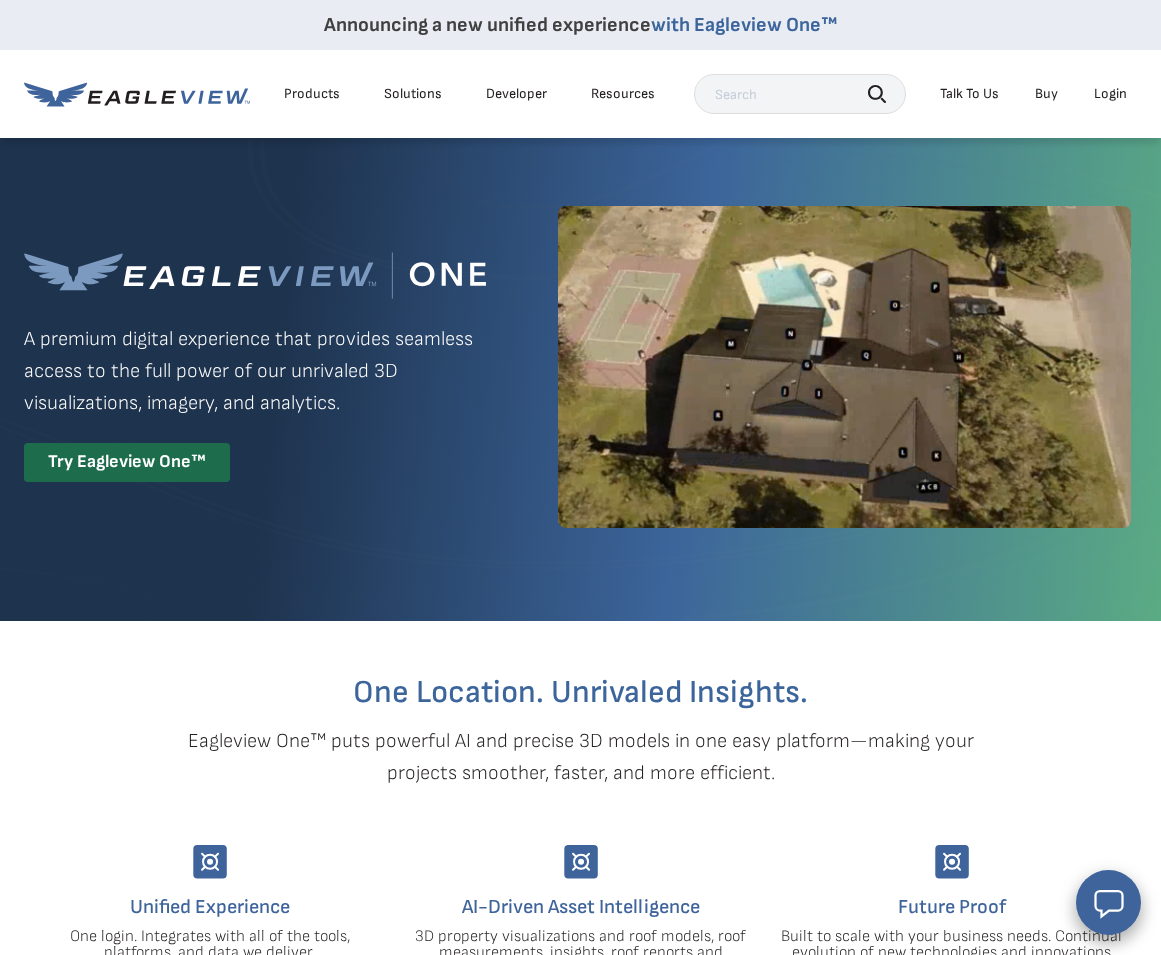 click on "Login" at bounding box center (1110, 94) 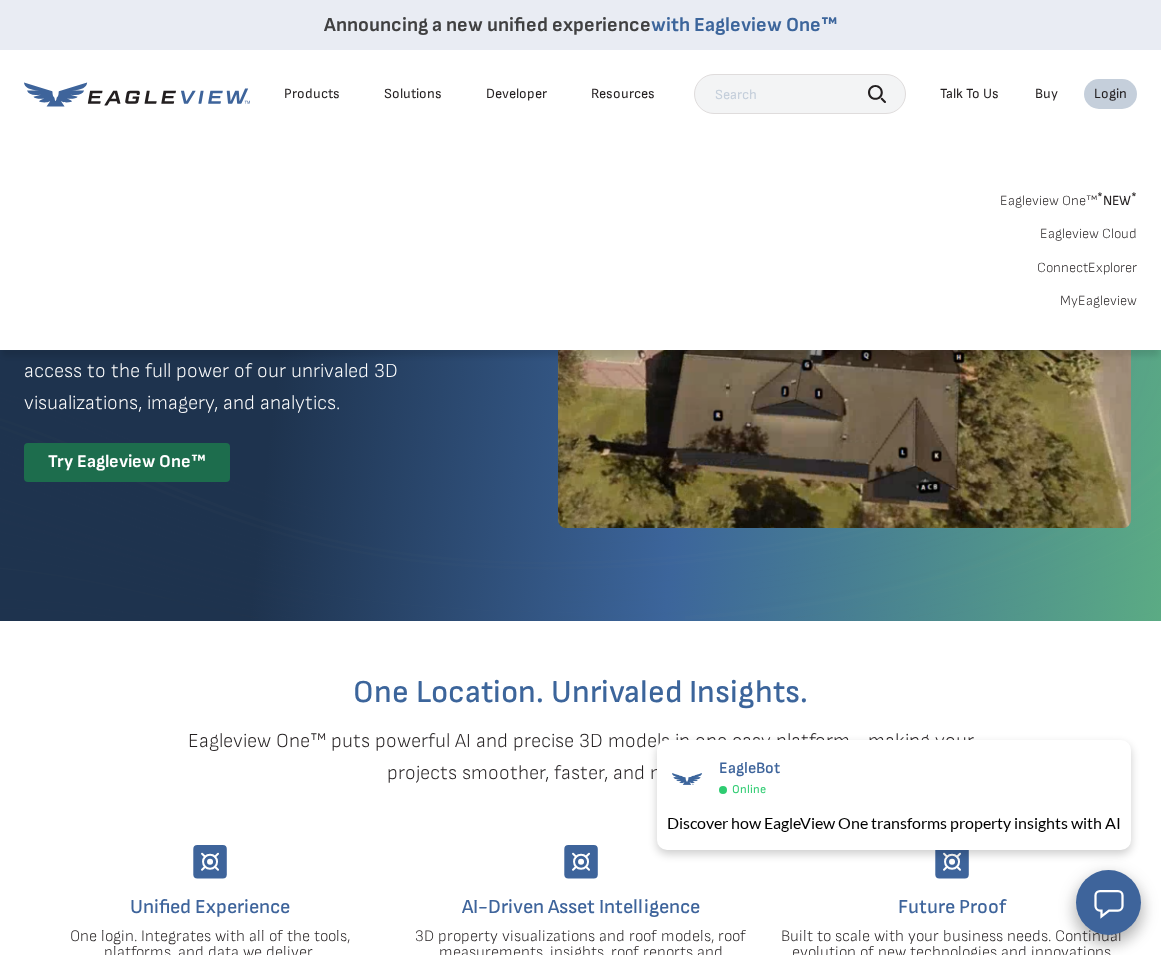 click on "MyEagleview" at bounding box center (1098, 301) 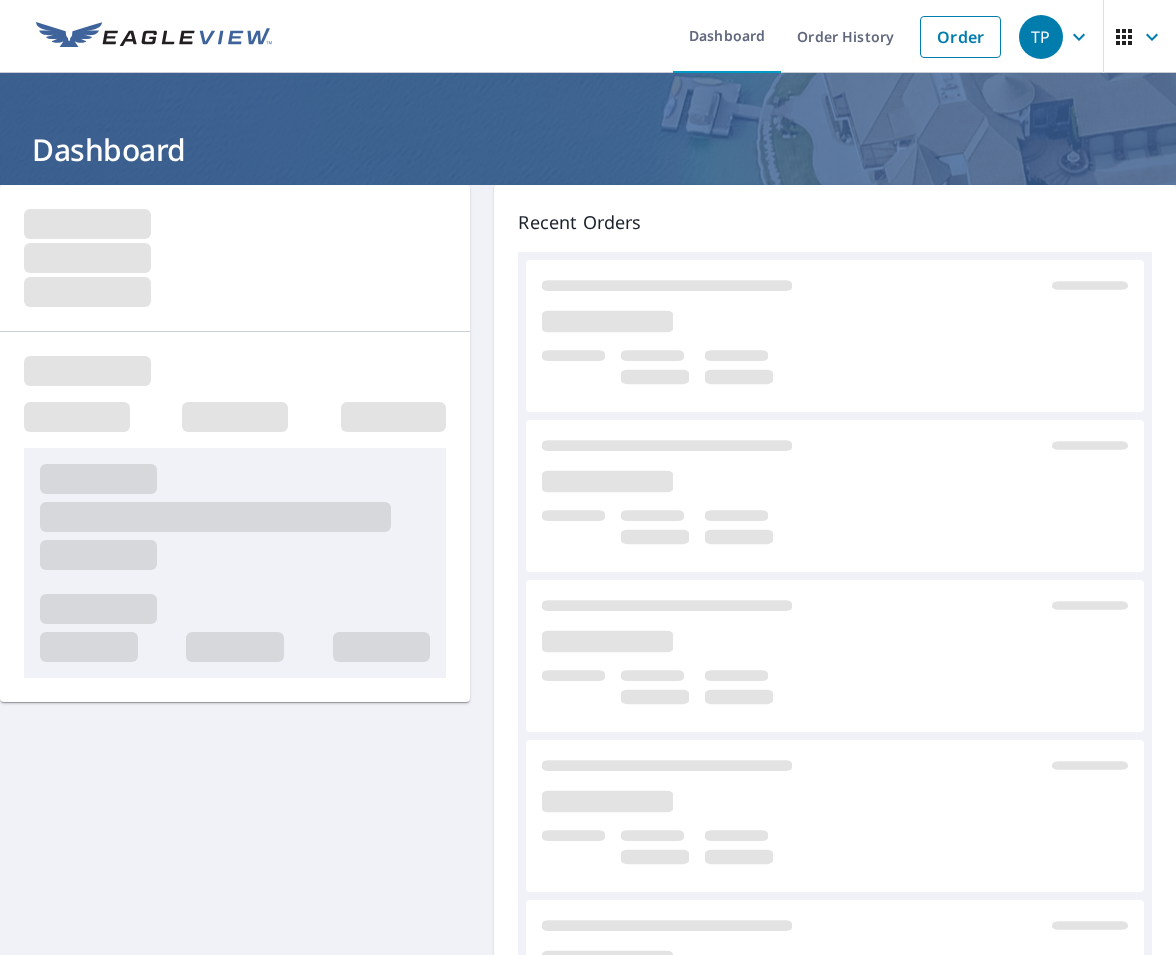 scroll, scrollTop: 0, scrollLeft: 0, axis: both 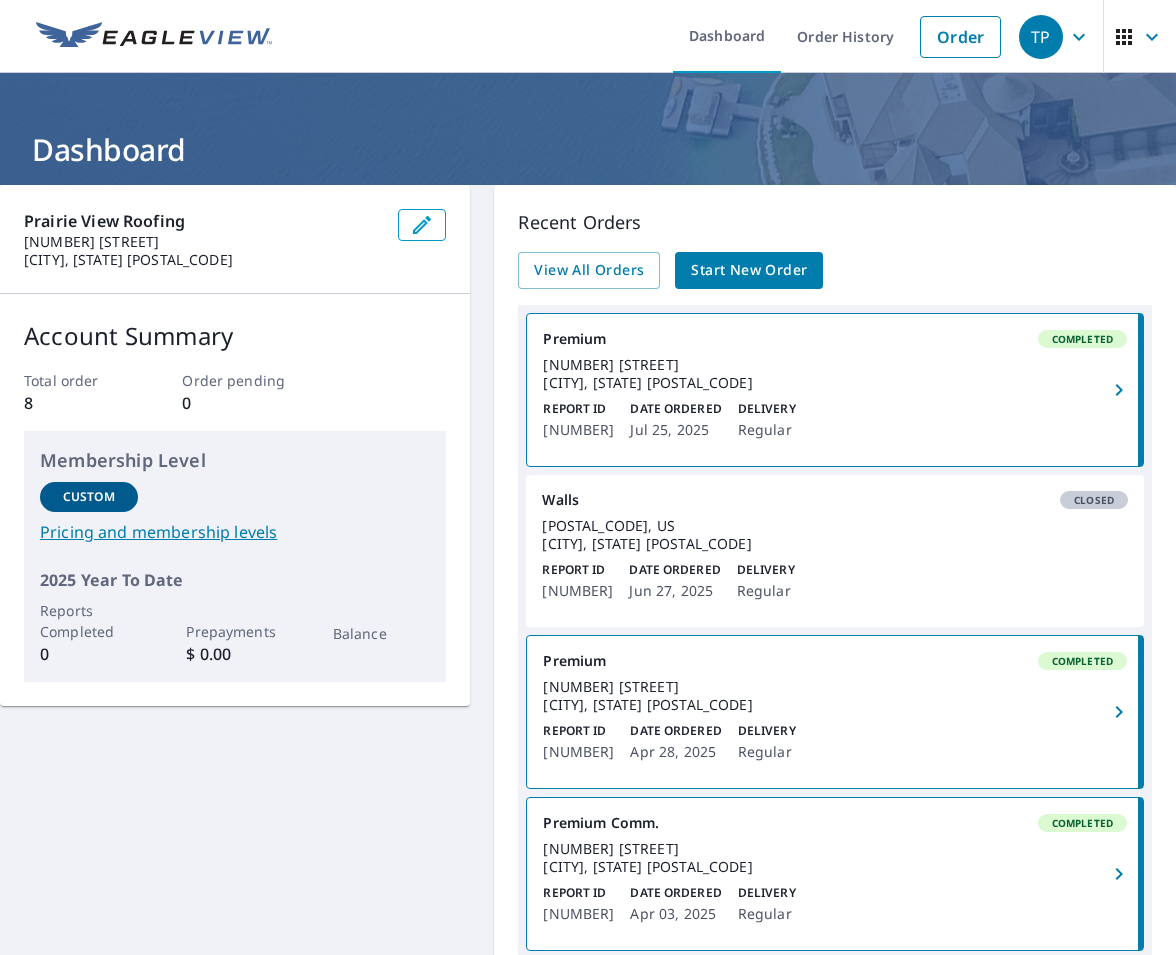 click on "Start New Order" at bounding box center [749, 270] 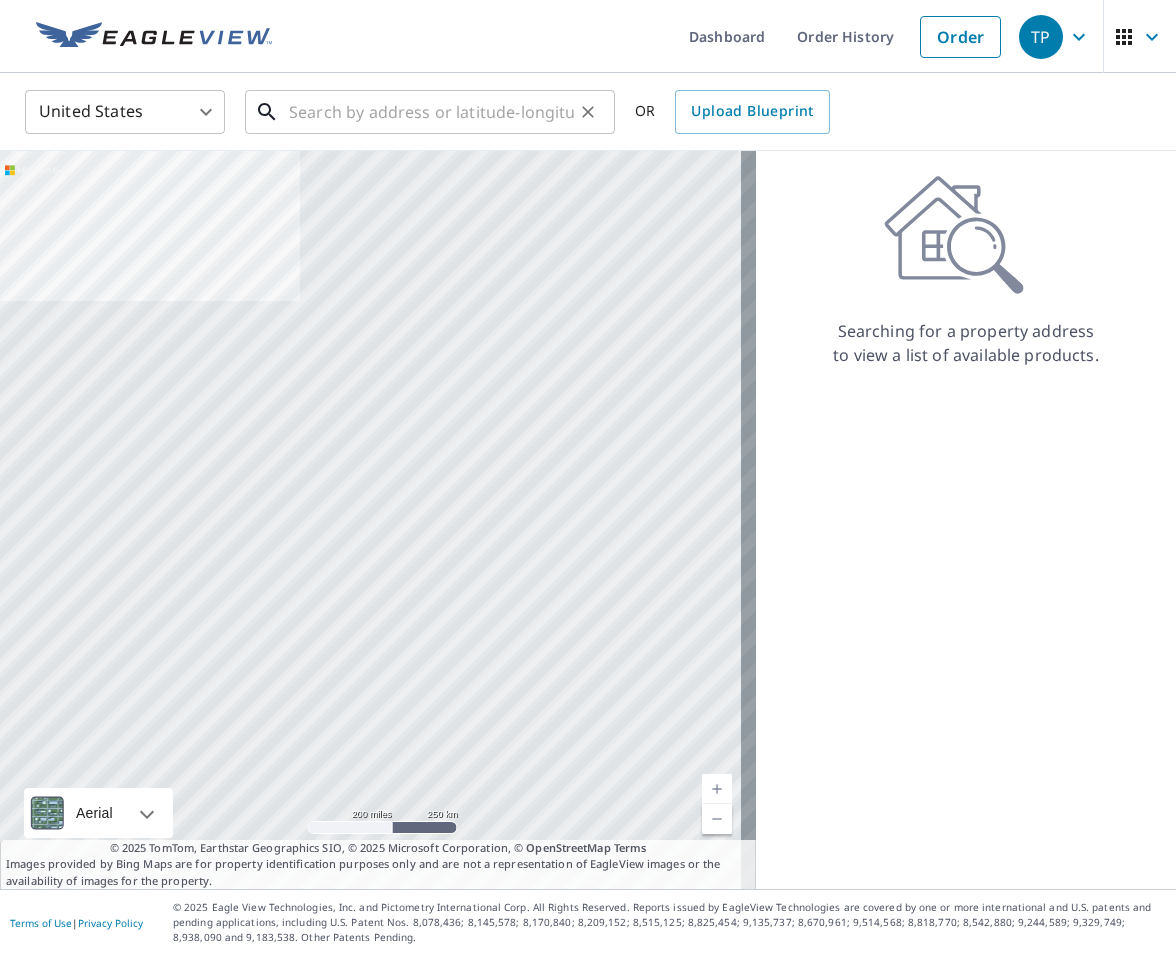 click at bounding box center [431, 112] 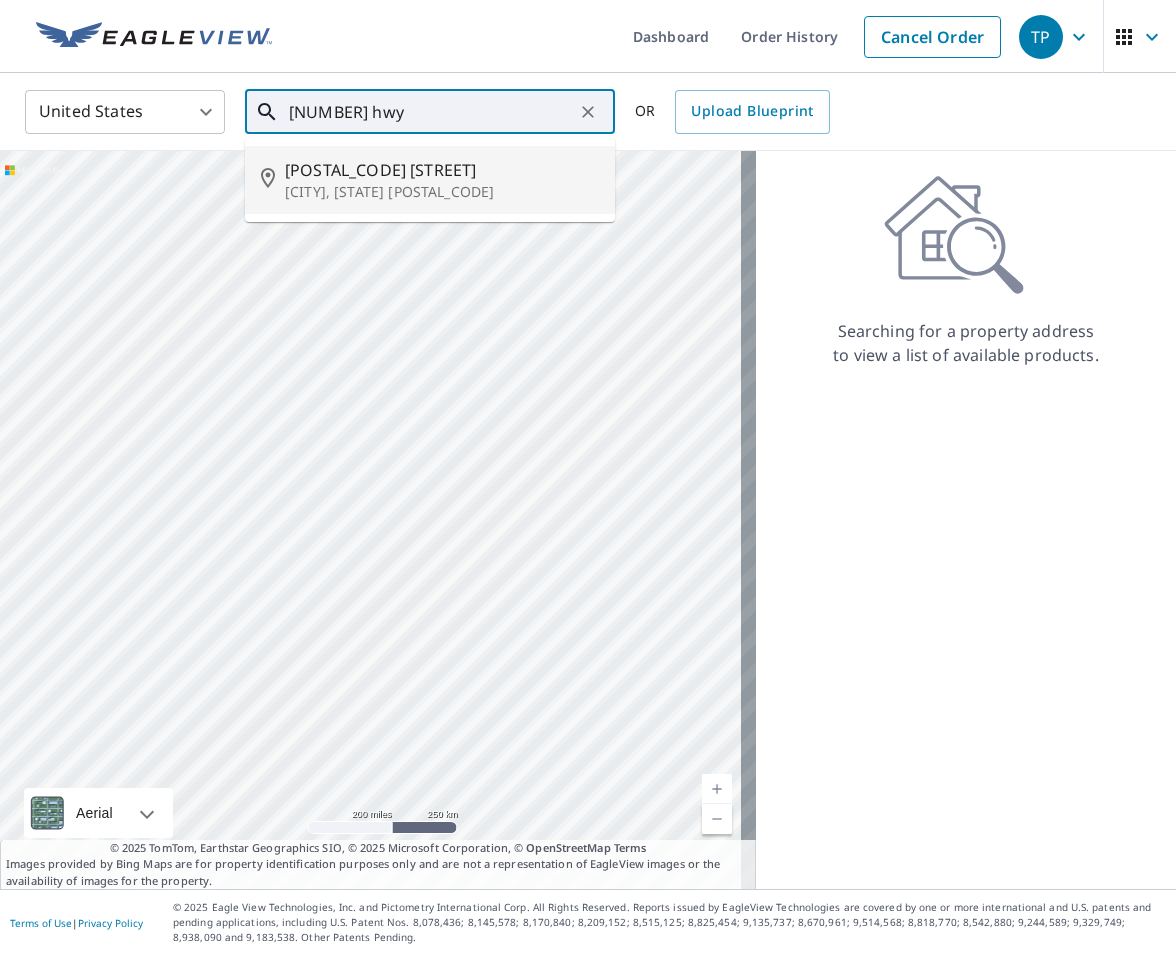 click on "80755 Highway 183" at bounding box center (442, 170) 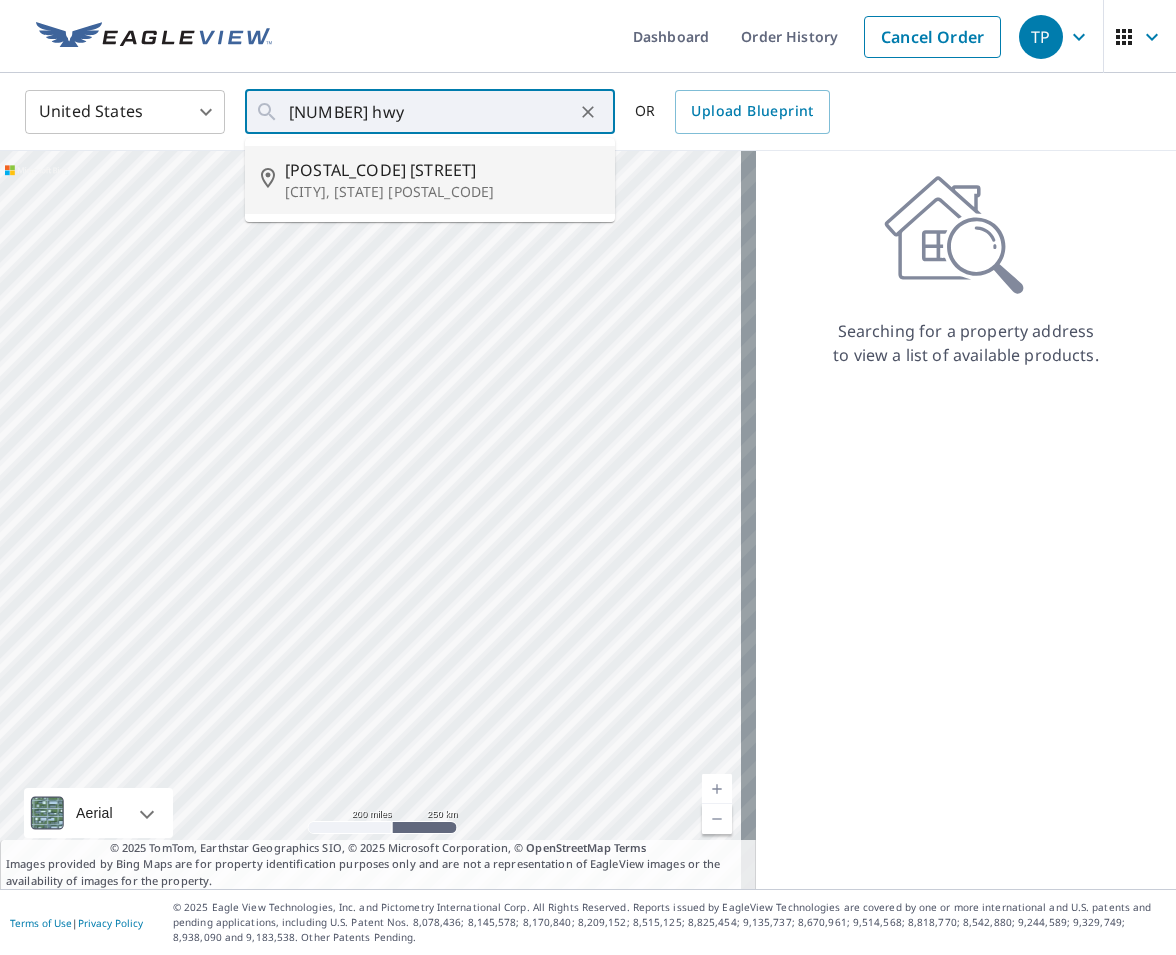 type on "80755 Highway 183 Sargent, NE 68874" 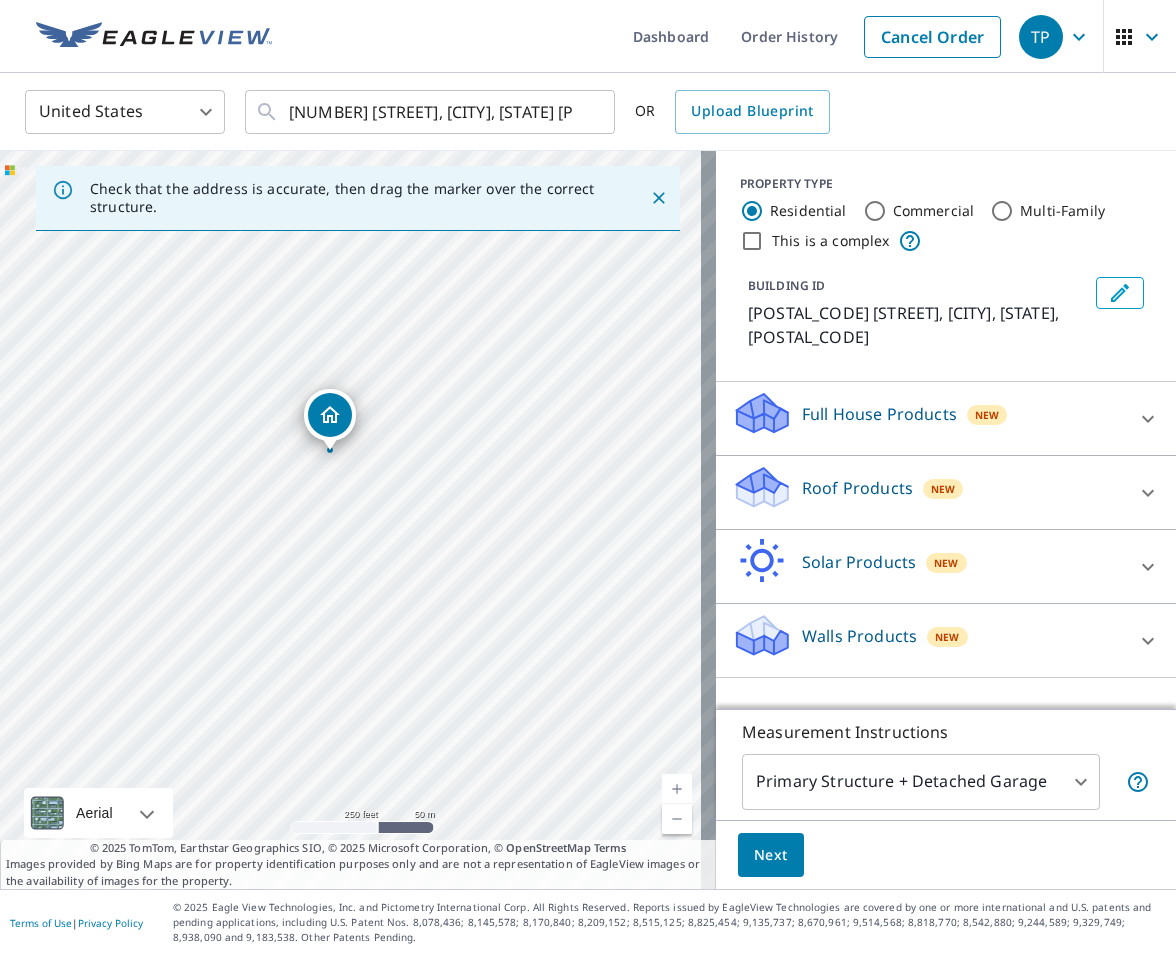 drag, startPoint x: 464, startPoint y: 486, endPoint x: 439, endPoint y: 410, distance: 80.00625 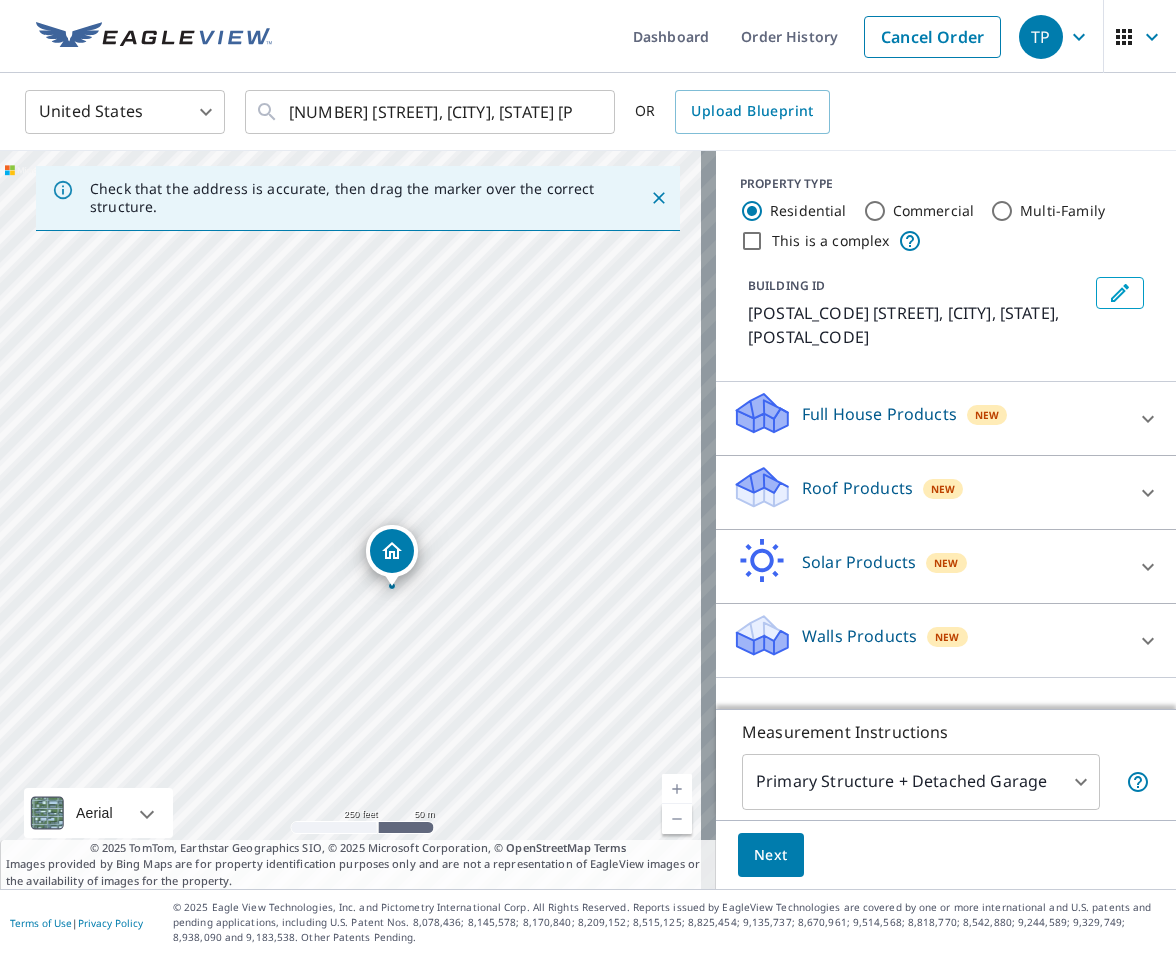 drag, startPoint x: 351, startPoint y: 490, endPoint x: 393, endPoint y: 558, distance: 79.924965 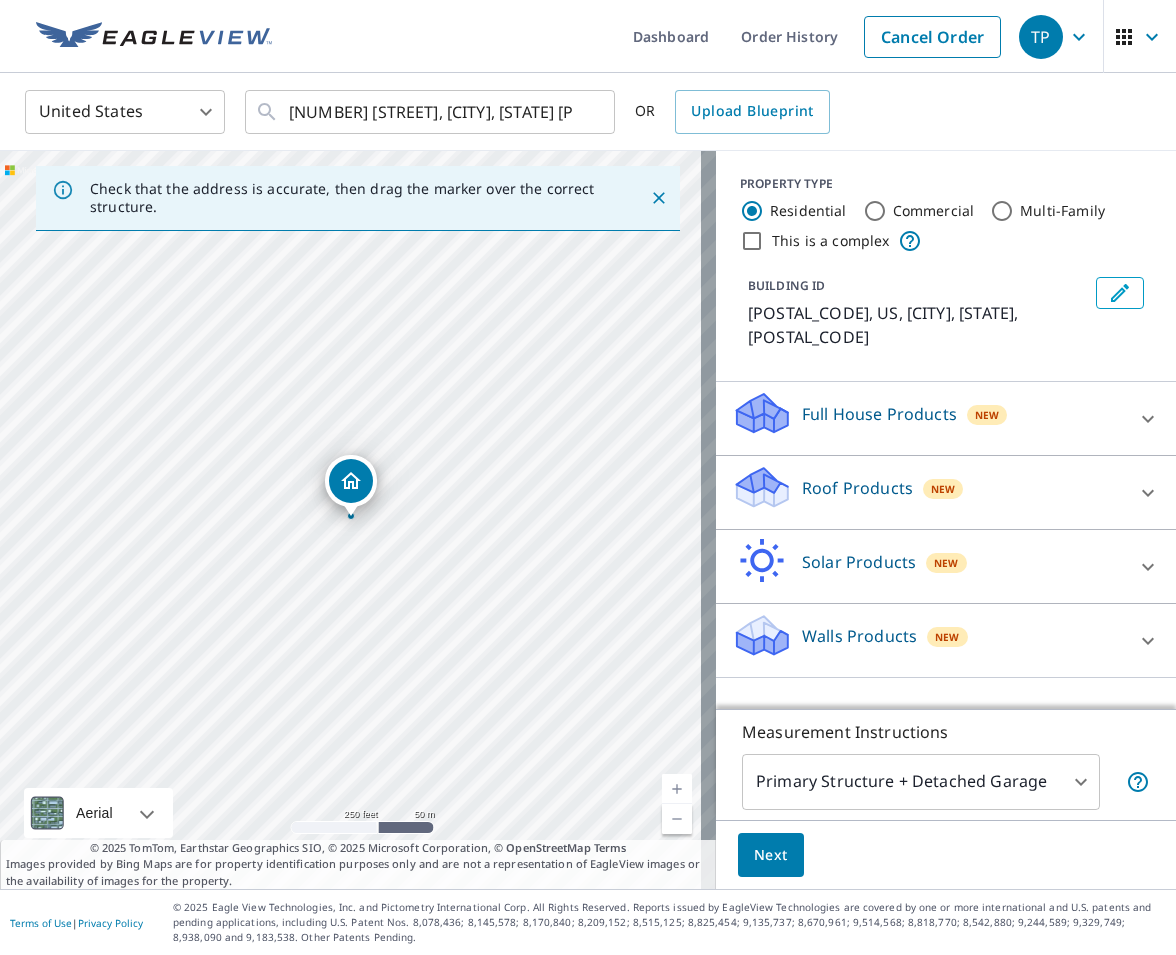 click on "Full House Products" at bounding box center [879, 414] 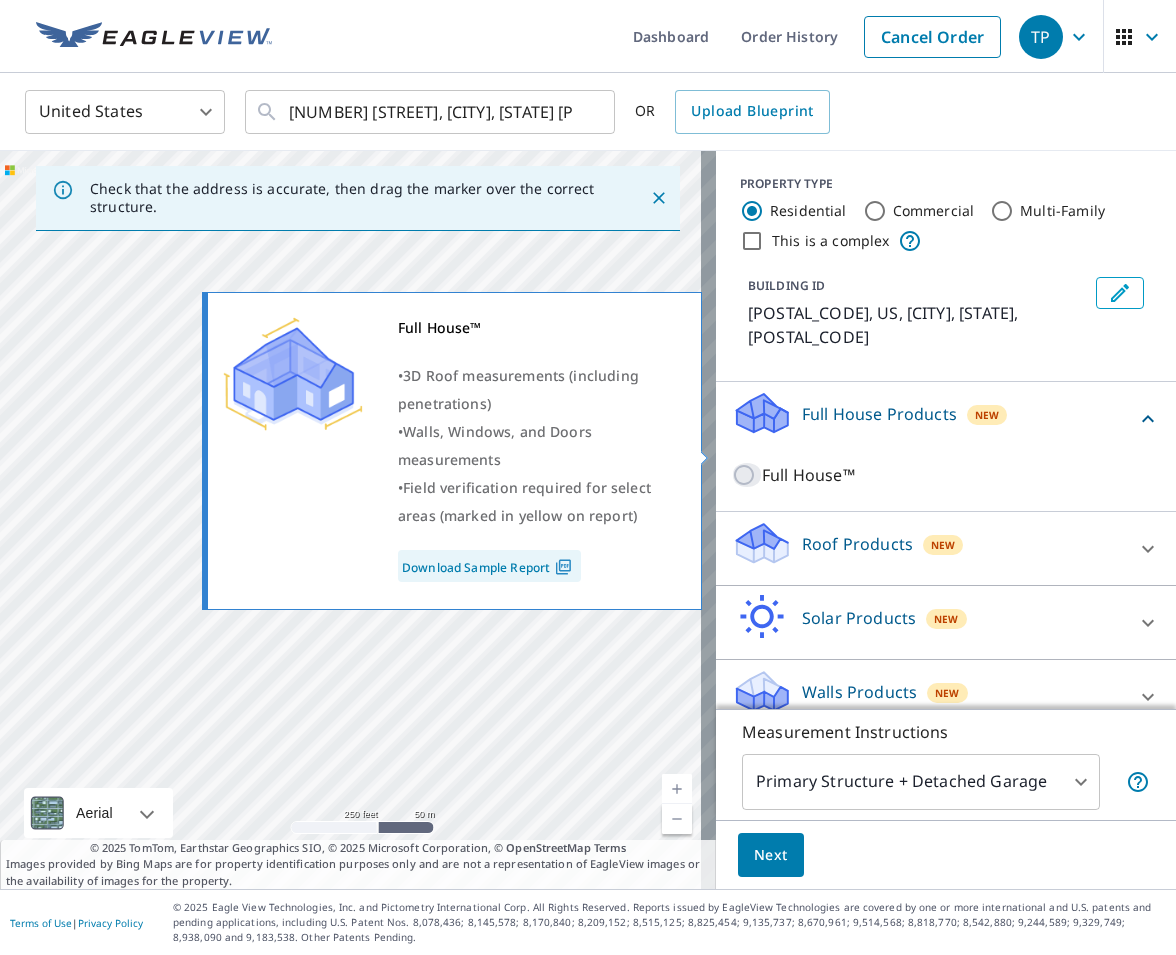 click on "Full House™" at bounding box center (747, 475) 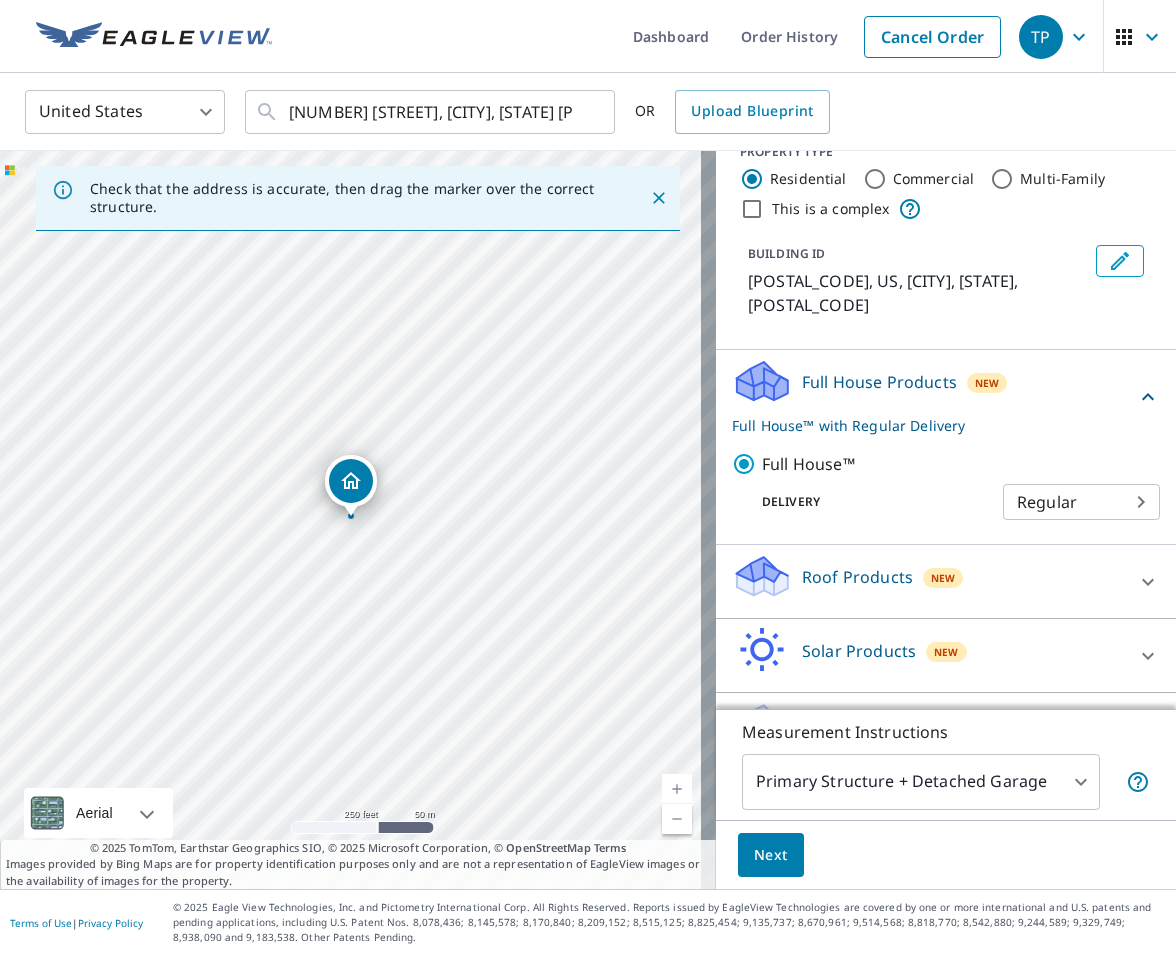 scroll, scrollTop: 66, scrollLeft: 0, axis: vertical 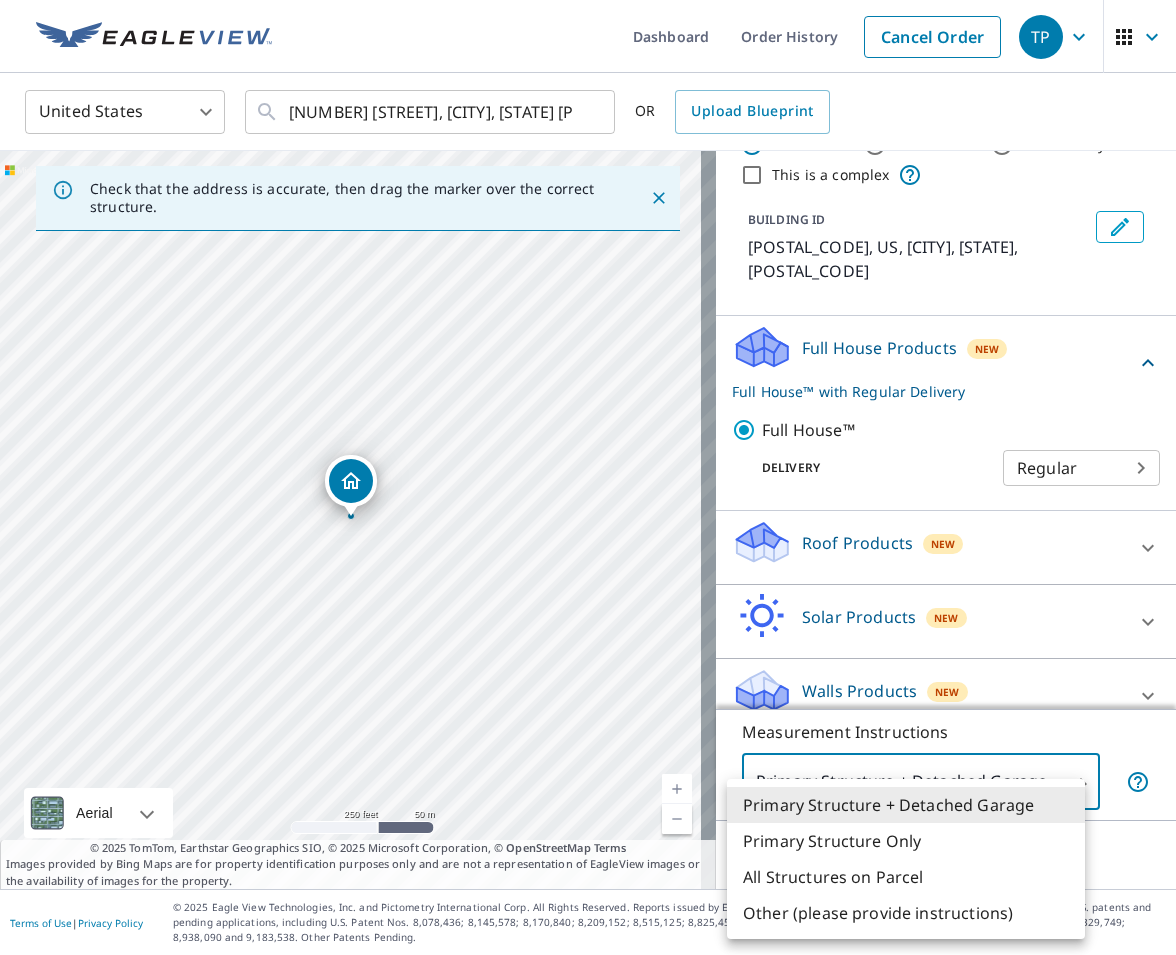 click on "TP TP
Dashboard Order History Cancel Order TP United States US ​ 80755 Highway 183 Sargent, NE 68874 ​ OR Upload Blueprint Check that the address is accurate, then drag the marker over the correct structure. 68828, US Douglas Grove, NE 68828 Aerial Road A standard road map Aerial A detailed look from above Labels Labels 250 feet 50 m © 2025 TomTom, © Vexcel Imaging, © 2025 Microsoft Corporation,  © OpenStreetMap Terms © 2025 TomTom, Earthstar Geographics SIO, © 2025 Microsoft Corporation, ©   OpenStreetMap   Terms Images provided by Bing Maps are for property identification purposes only and are not a representation of EagleView images or the availability of images for the property. PROPERTY TYPE Residential Commercial Multi-Family This is a complex BUILDING ID 68828, US, Douglas Grove, NE, 68828 Full House Products New Full House™ with Regular Delivery Full House™ Delivery Regular 8 ​ Roof Products New Premium QuickSquares™ Gutter Bid Perfect™ Solar Products New Inform Essentials+" at bounding box center [588, 477] 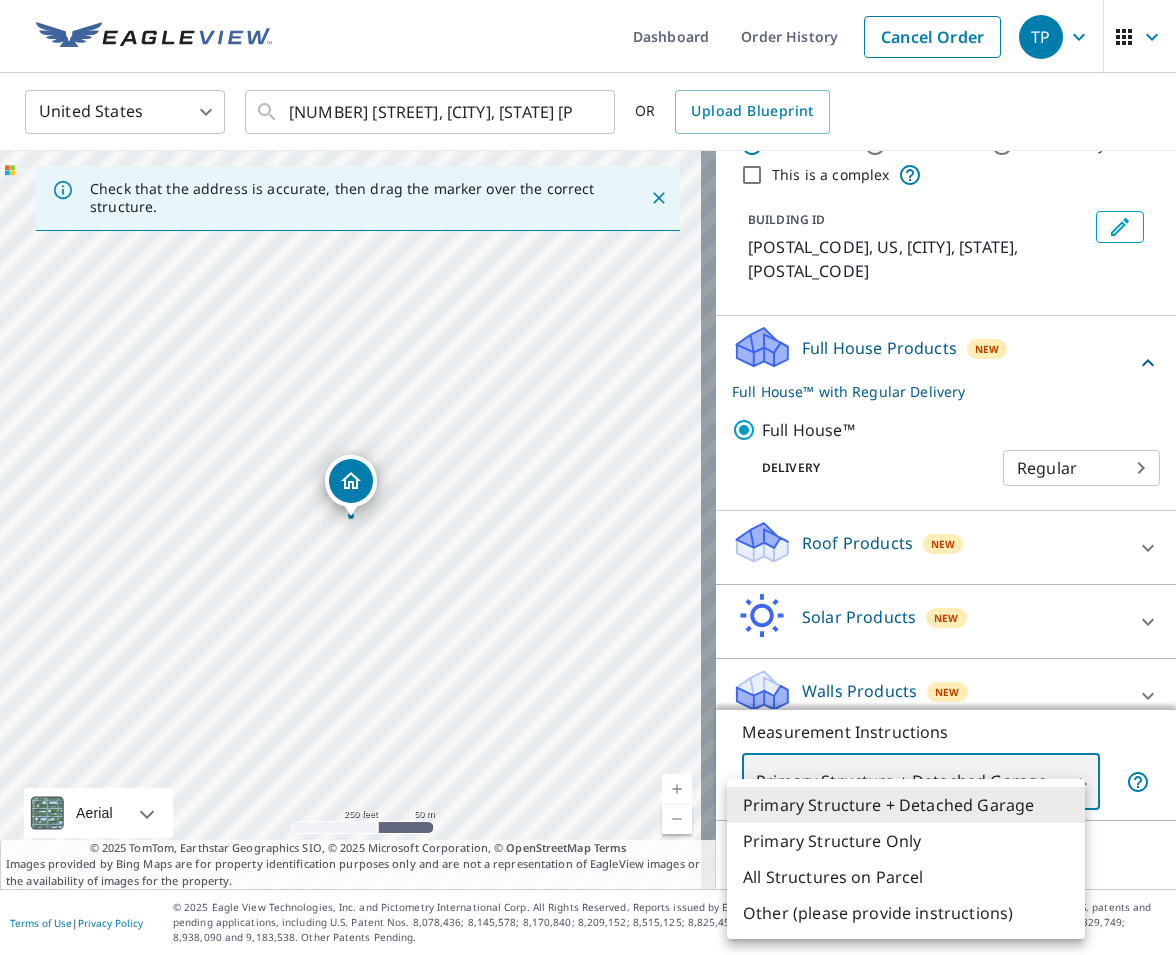type on "2" 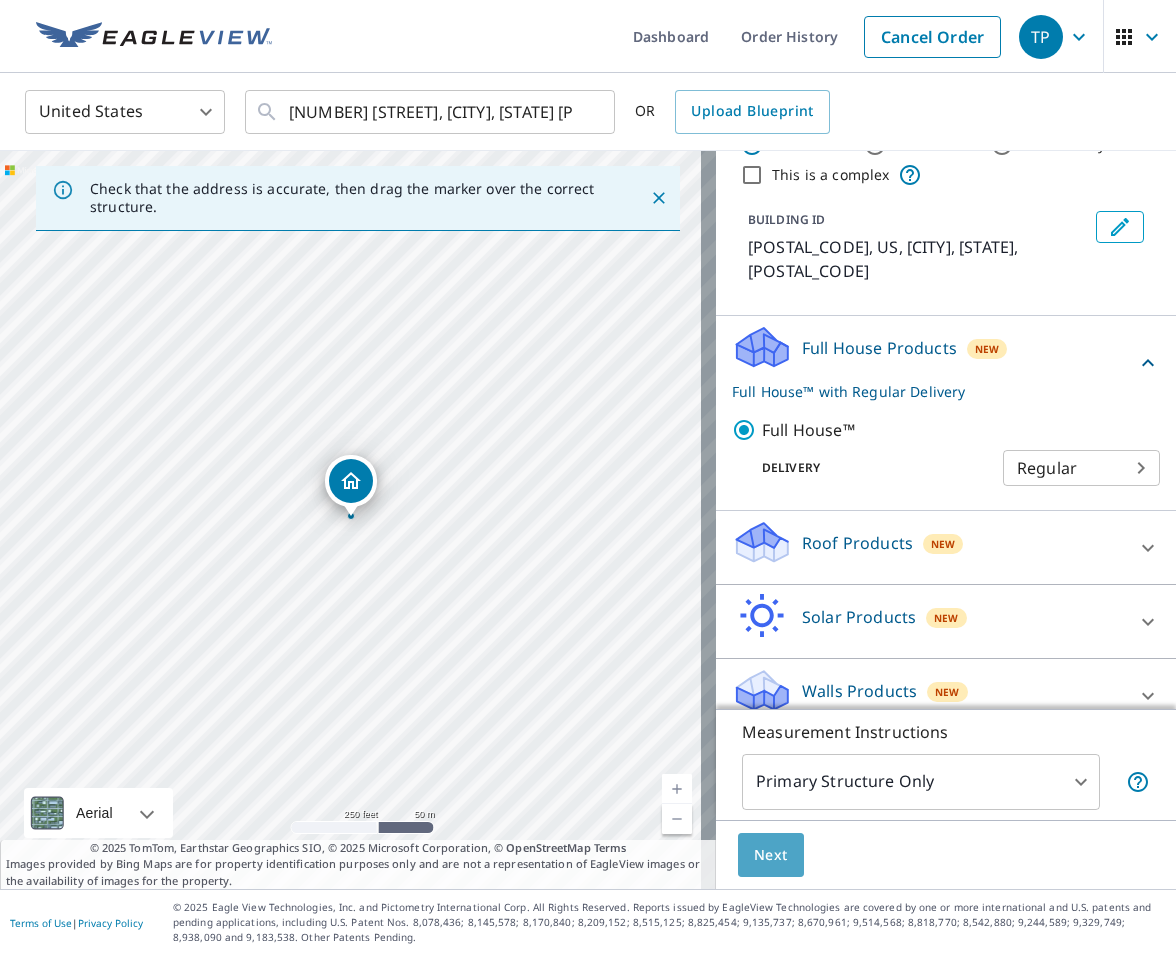 click on "Next" at bounding box center (771, 855) 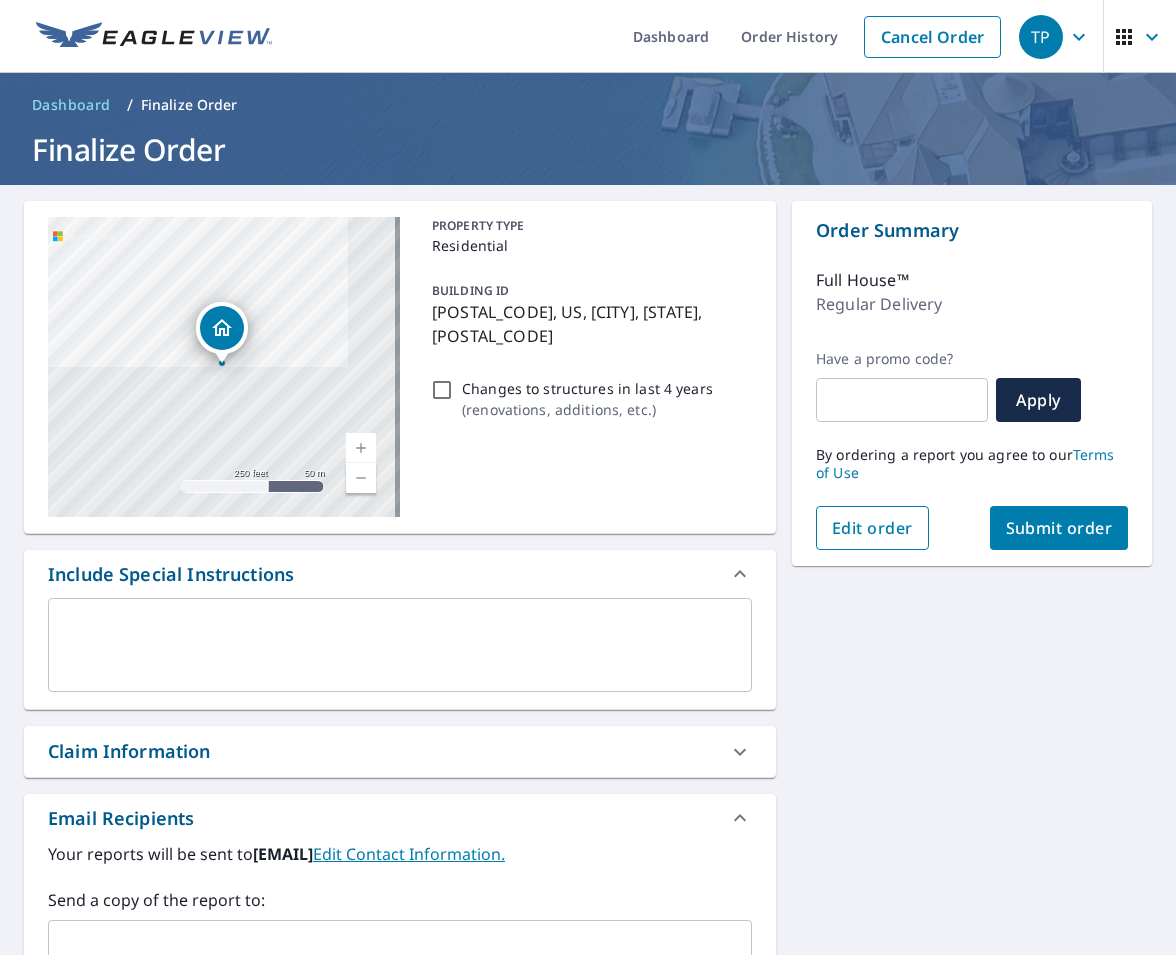 click on "Edit order" at bounding box center (872, 528) 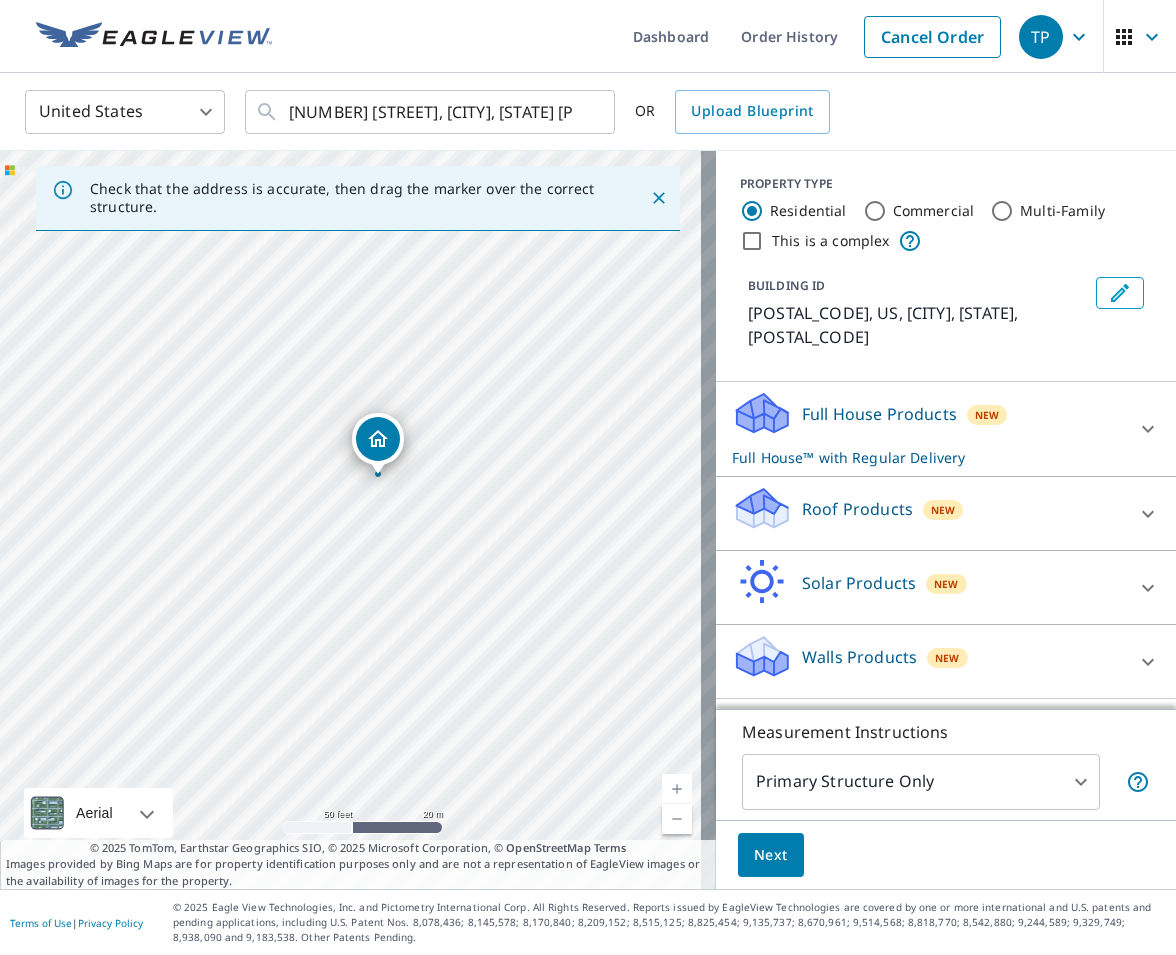 drag, startPoint x: 319, startPoint y: 514, endPoint x: 435, endPoint y: 545, distance: 120.070816 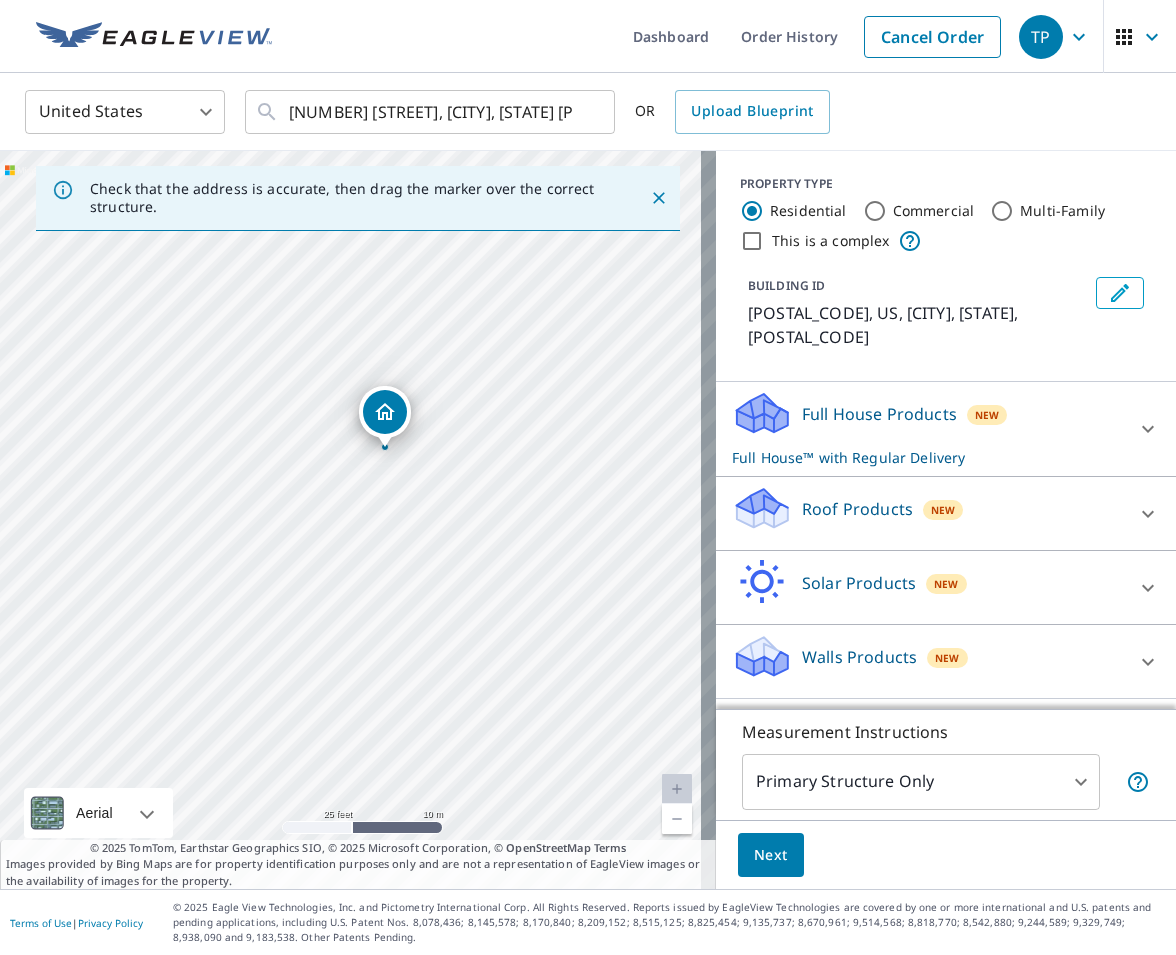 drag, startPoint x: 360, startPoint y: 413, endPoint x: 385, endPoint y: 418, distance: 25.495098 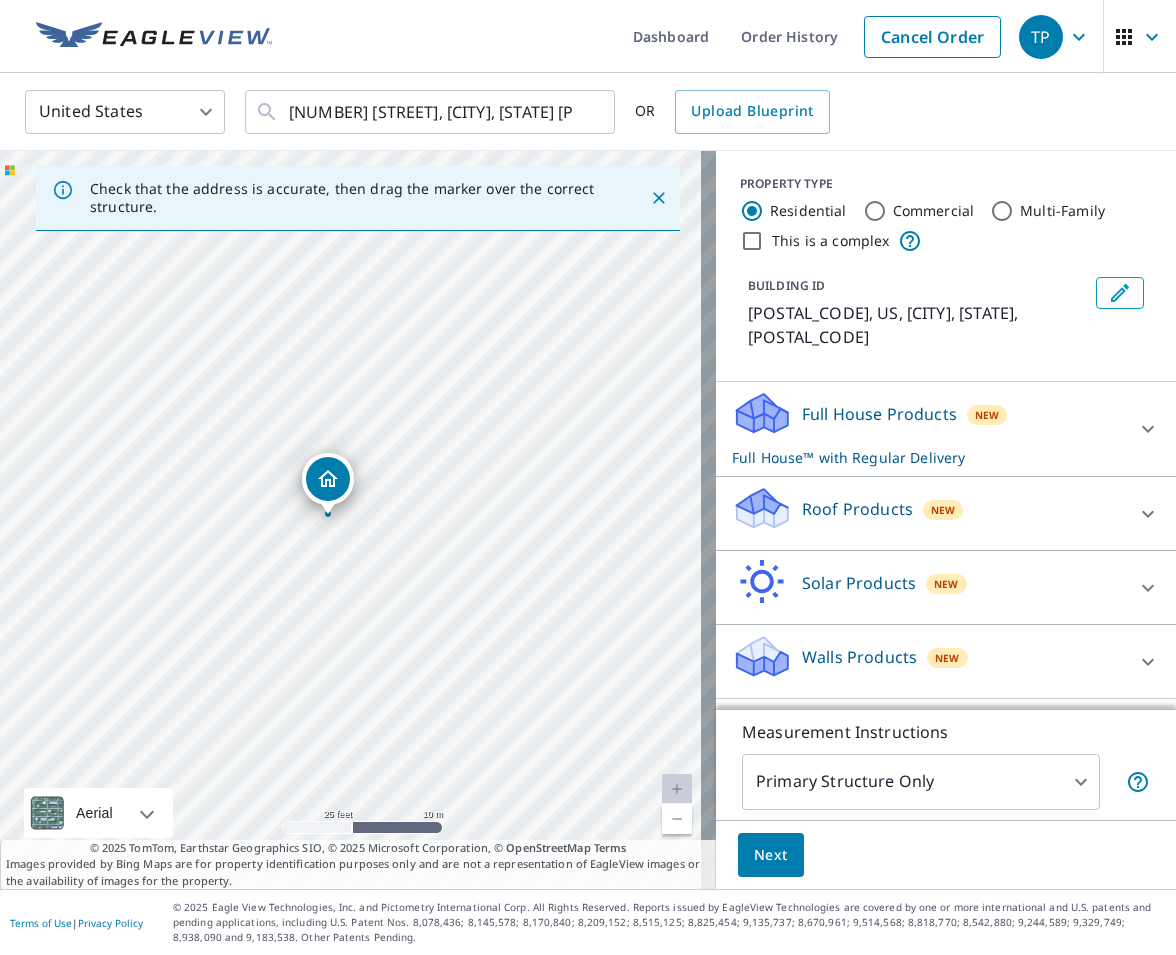 drag, startPoint x: 358, startPoint y: 481, endPoint x: 333, endPoint y: 479, distance: 25.079872 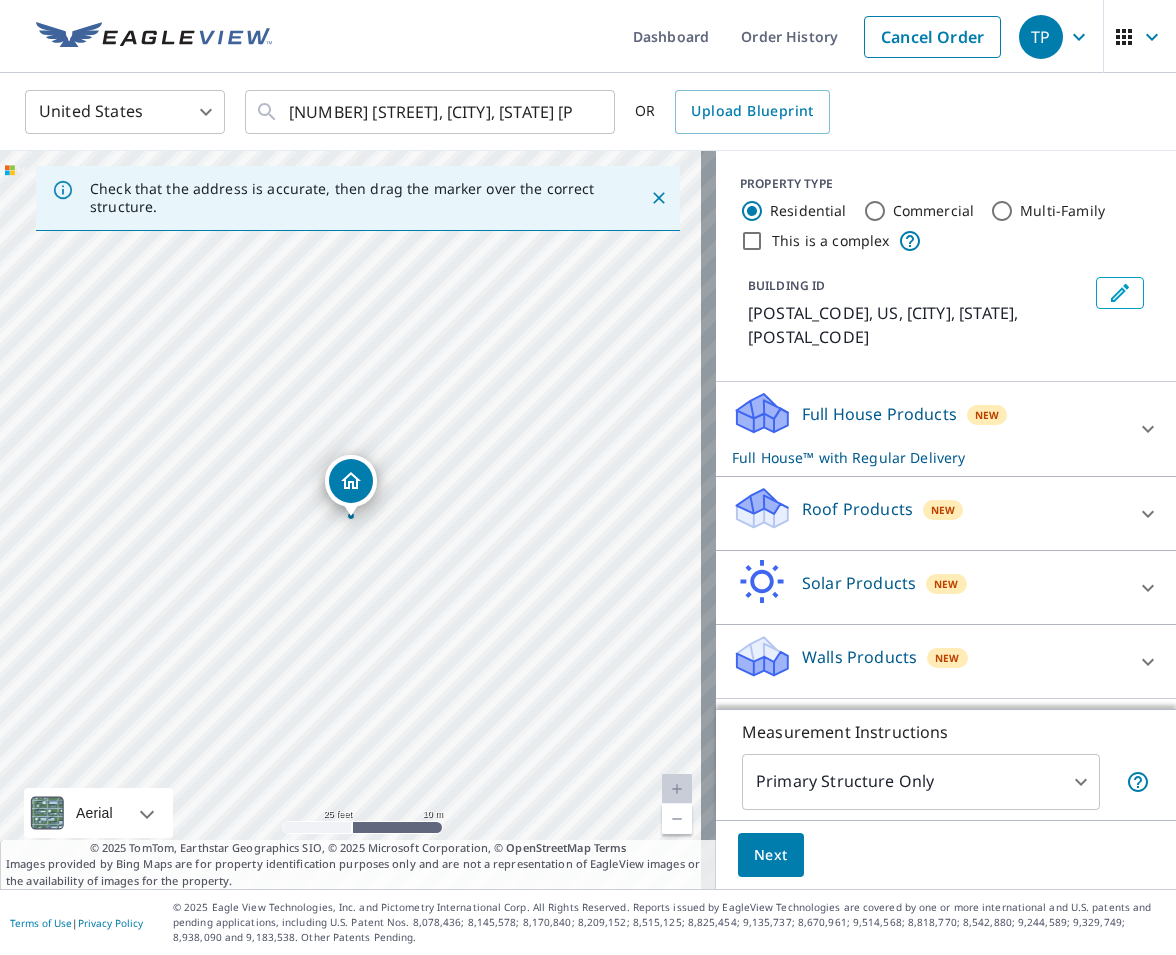 click on "Next" at bounding box center (771, 855) 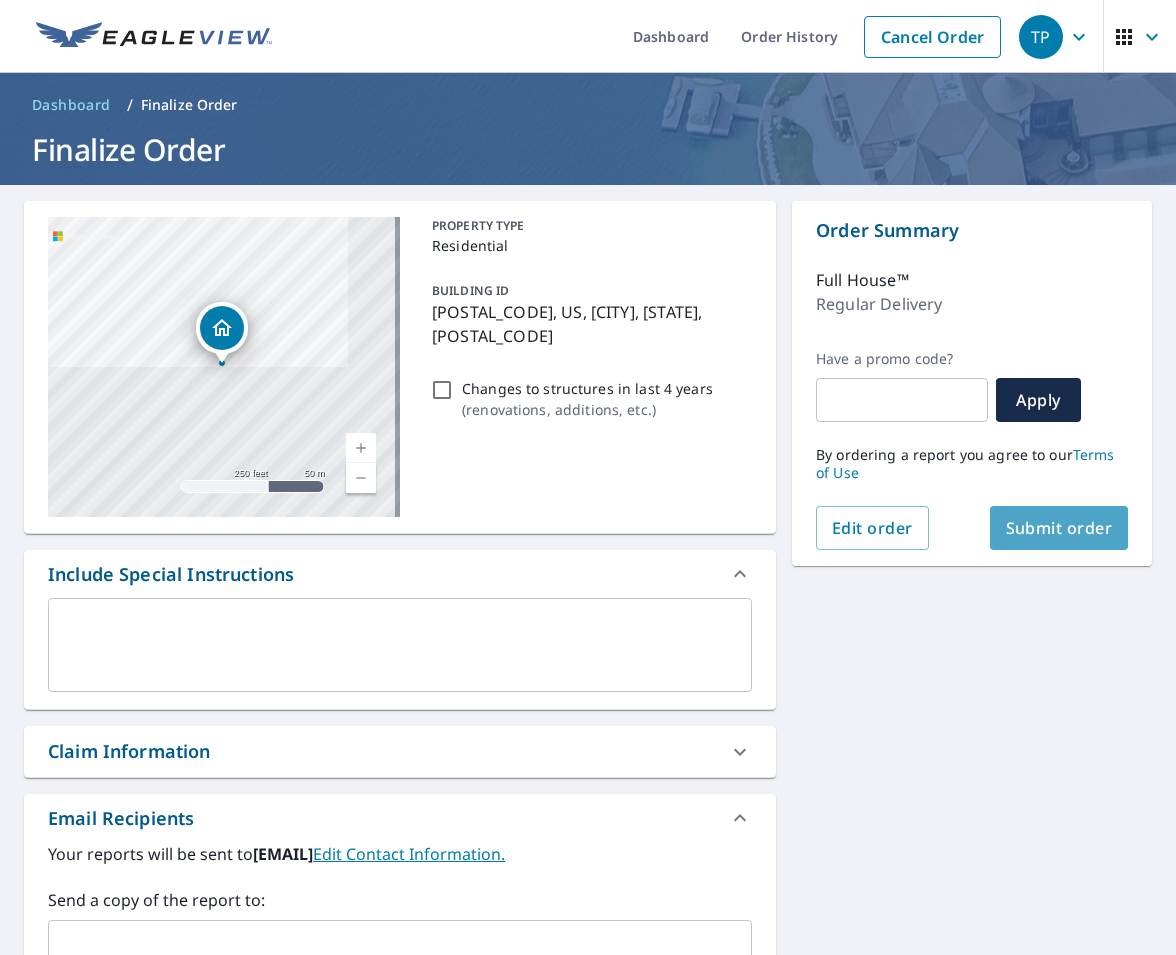 click on "Submit order" at bounding box center [1059, 528] 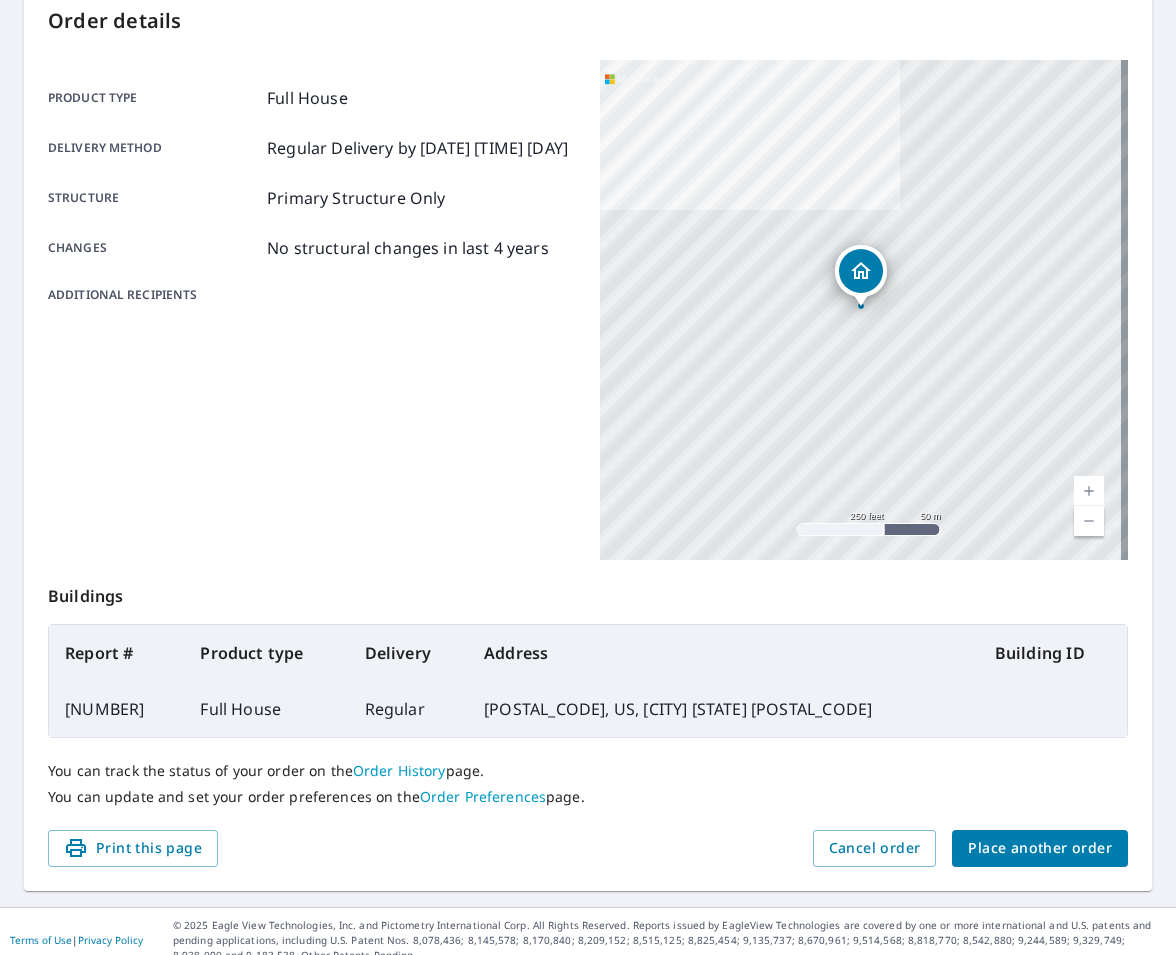 scroll, scrollTop: 236, scrollLeft: 0, axis: vertical 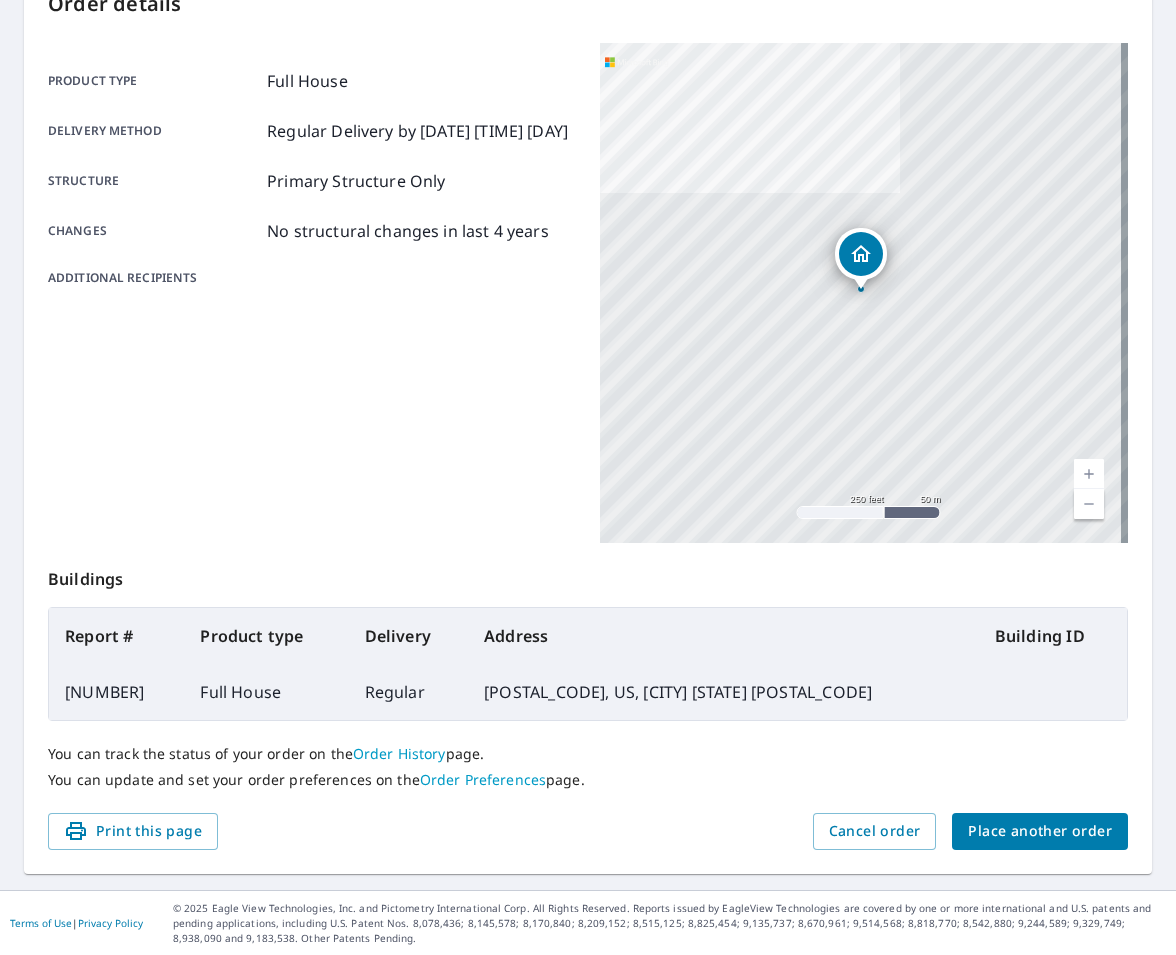 click on "Print this page Cancel order Place another order" at bounding box center [588, 831] 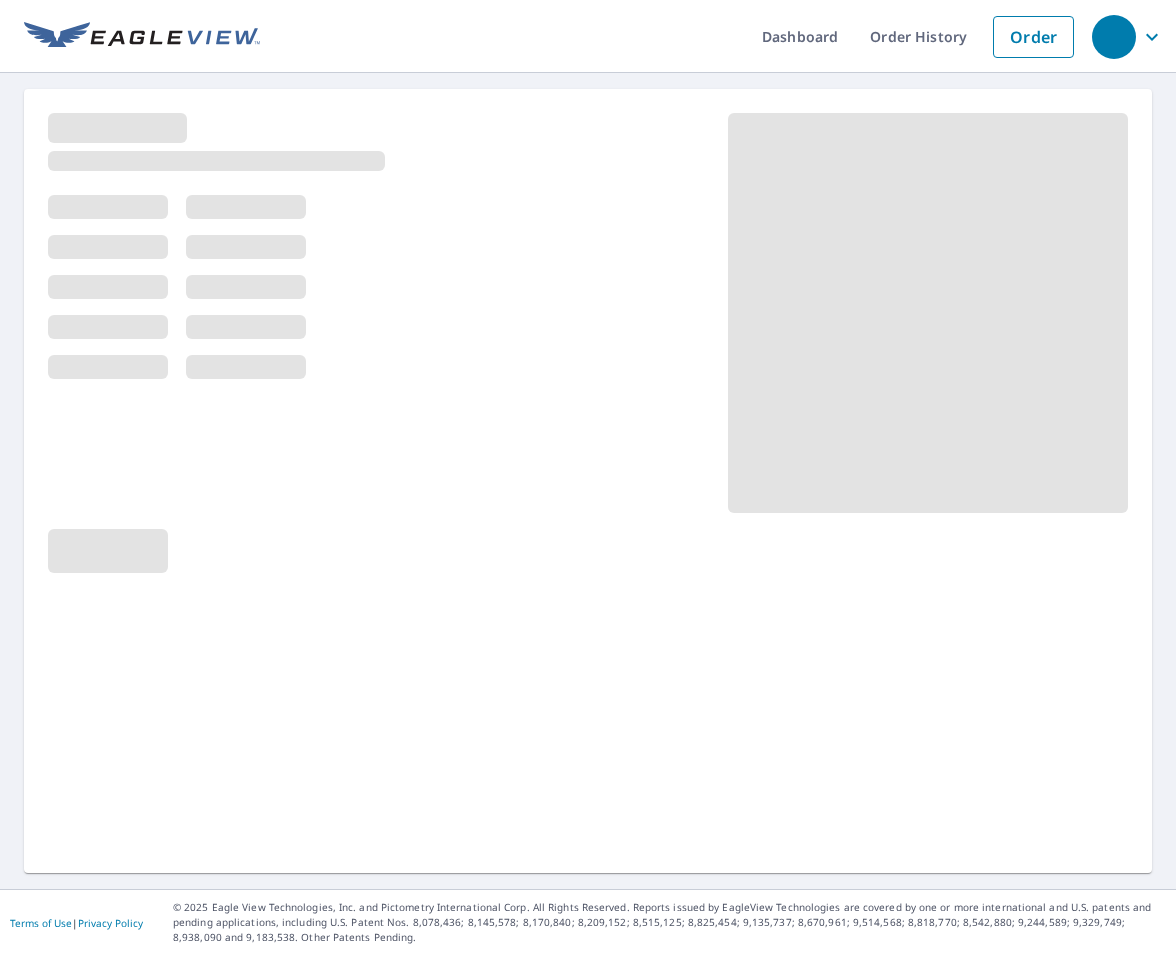 scroll, scrollTop: 0, scrollLeft: 0, axis: both 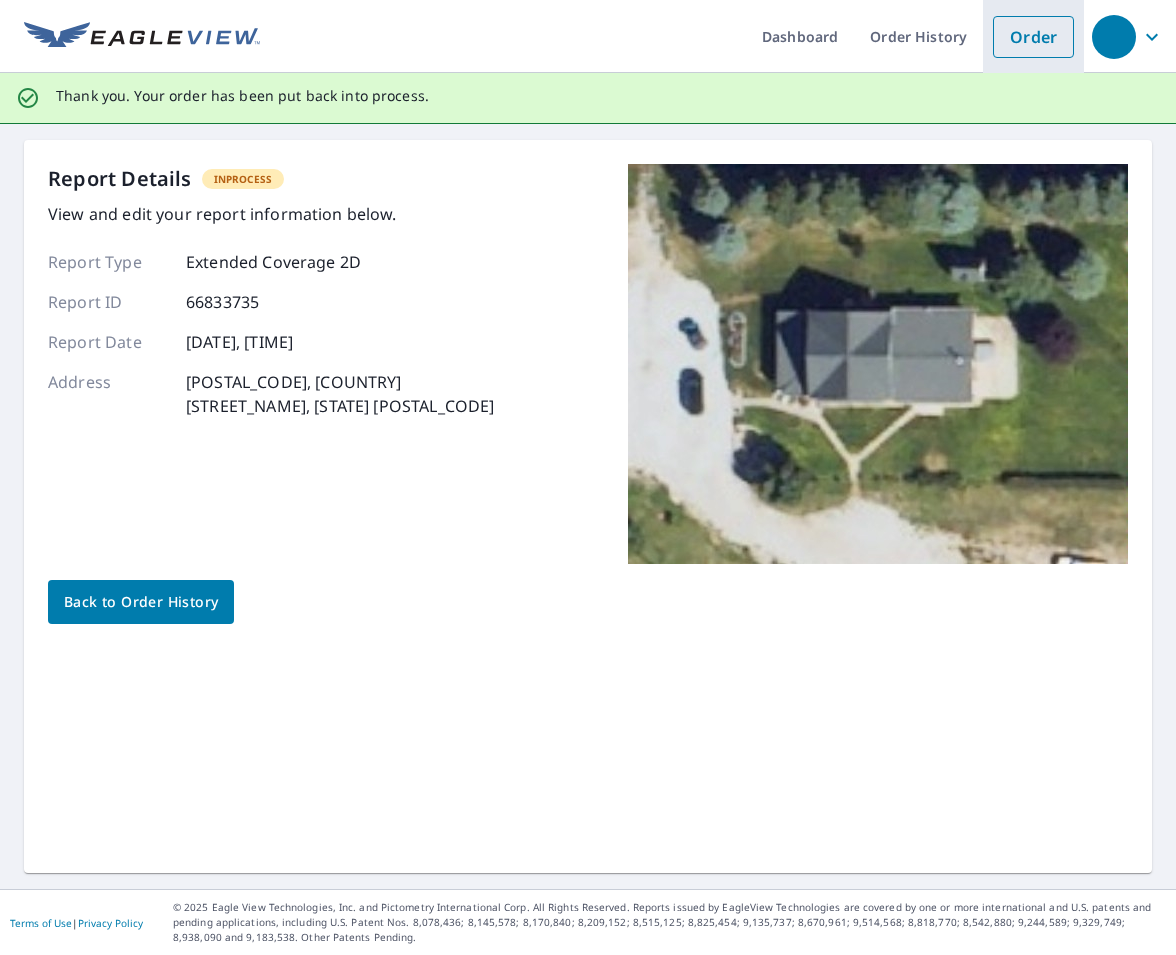 click on "Order" at bounding box center [1033, 37] 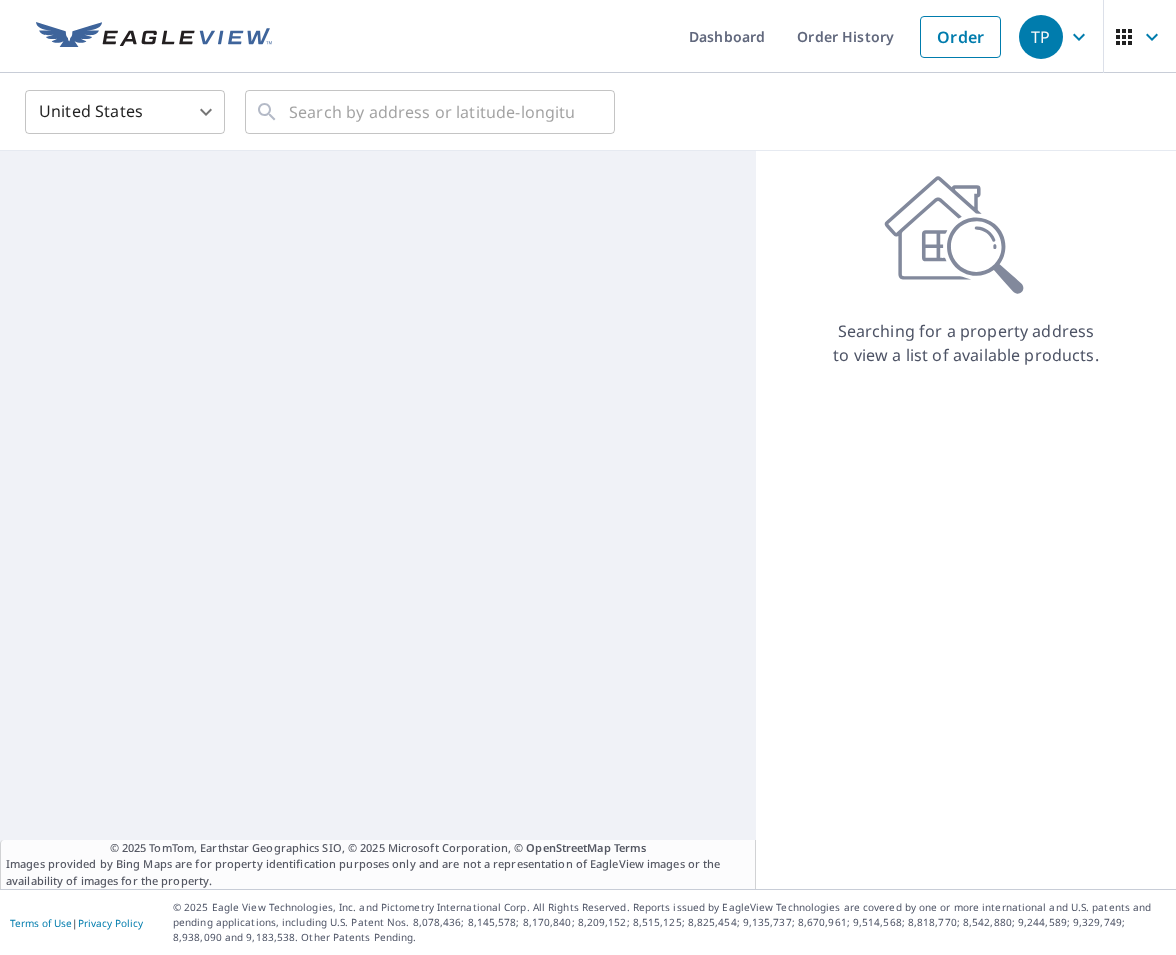 scroll, scrollTop: 0, scrollLeft: 0, axis: both 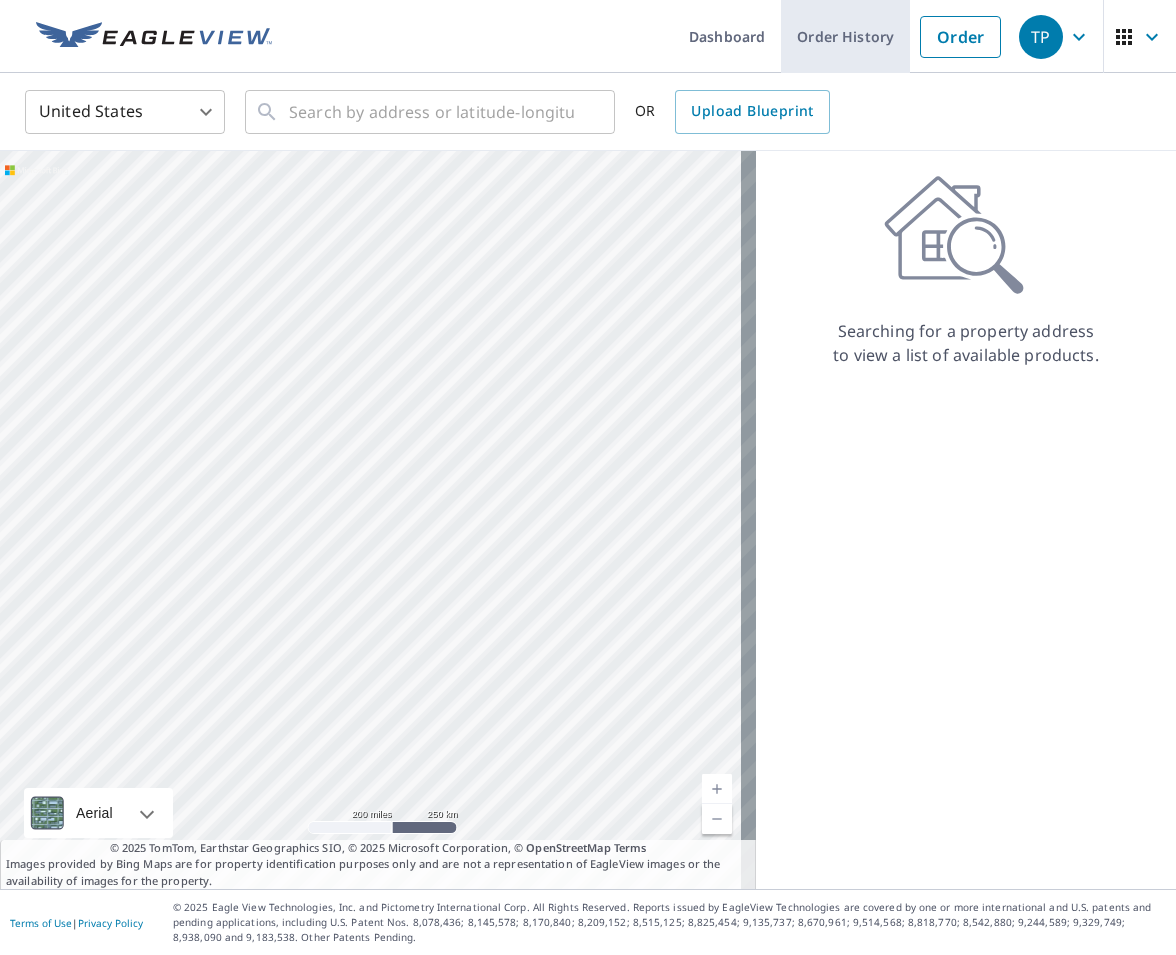 click on "Order History" at bounding box center [845, 36] 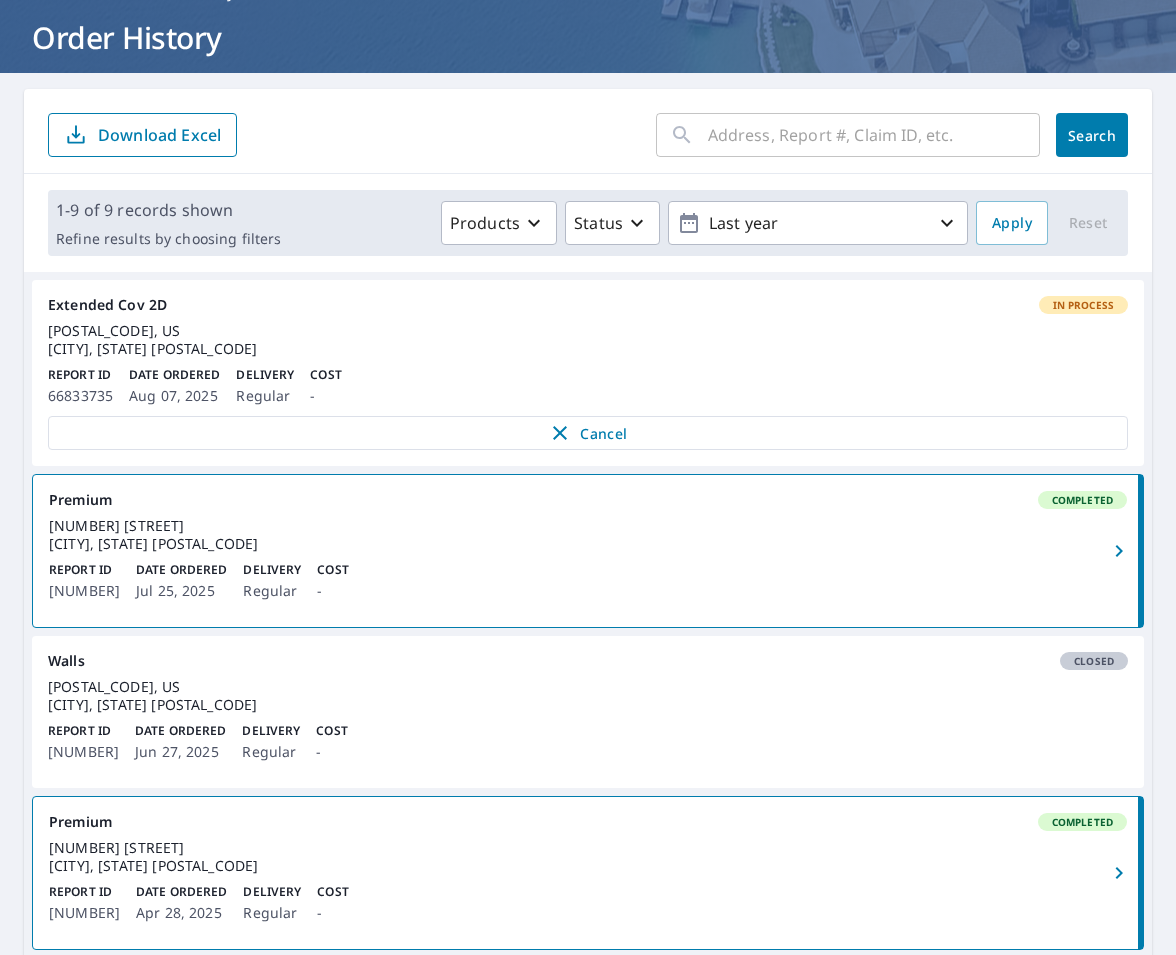 scroll, scrollTop: 23, scrollLeft: 0, axis: vertical 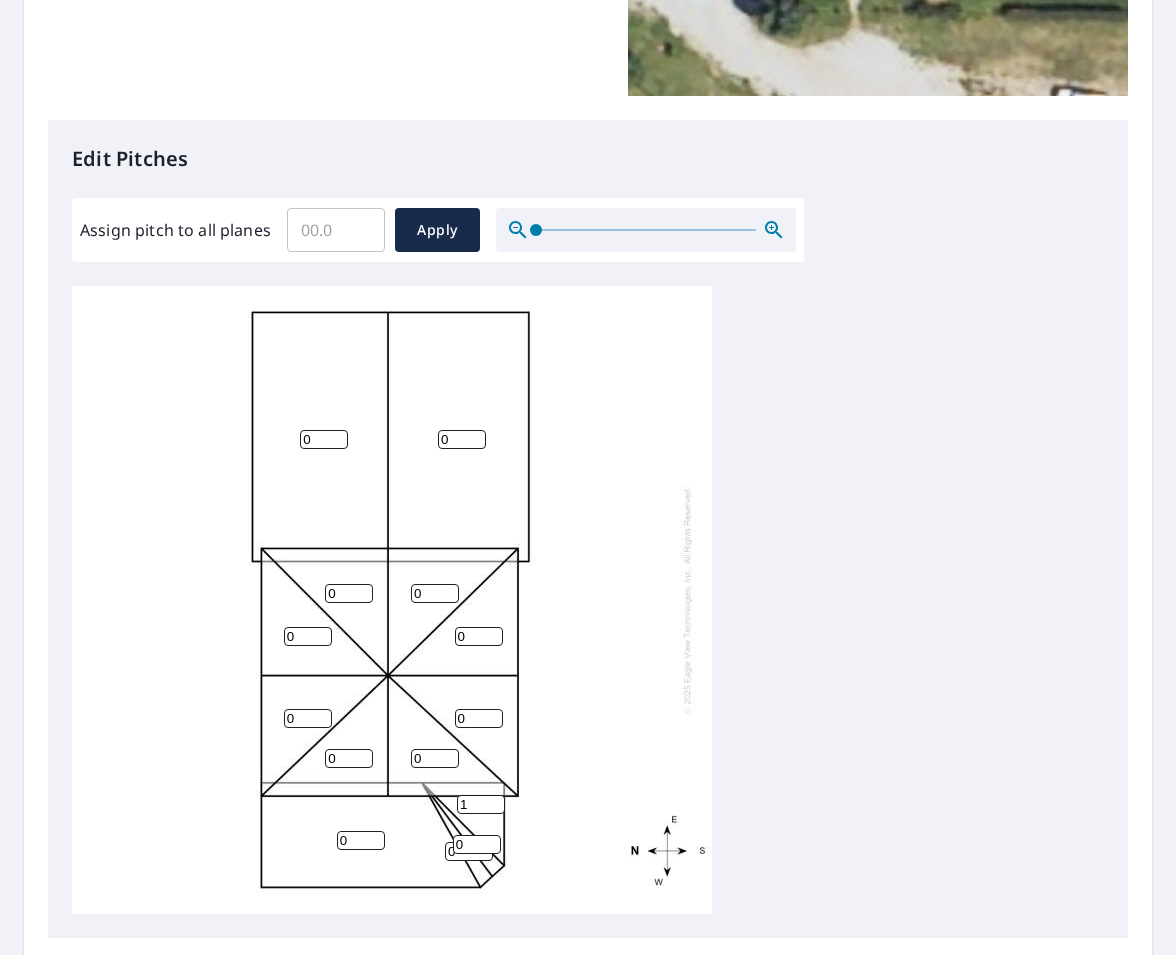 click on "1" at bounding box center (481, 804) 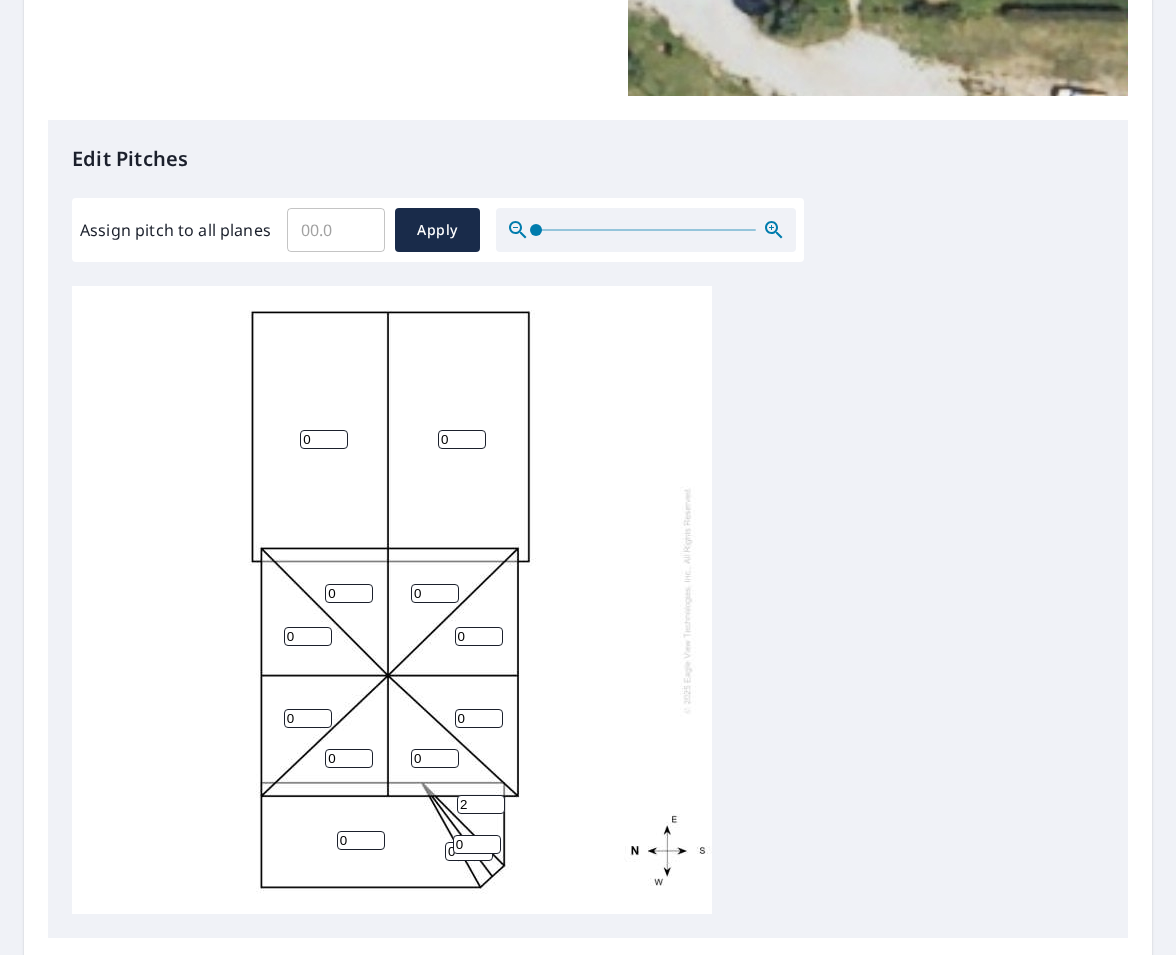 click on "2" at bounding box center (481, 804) 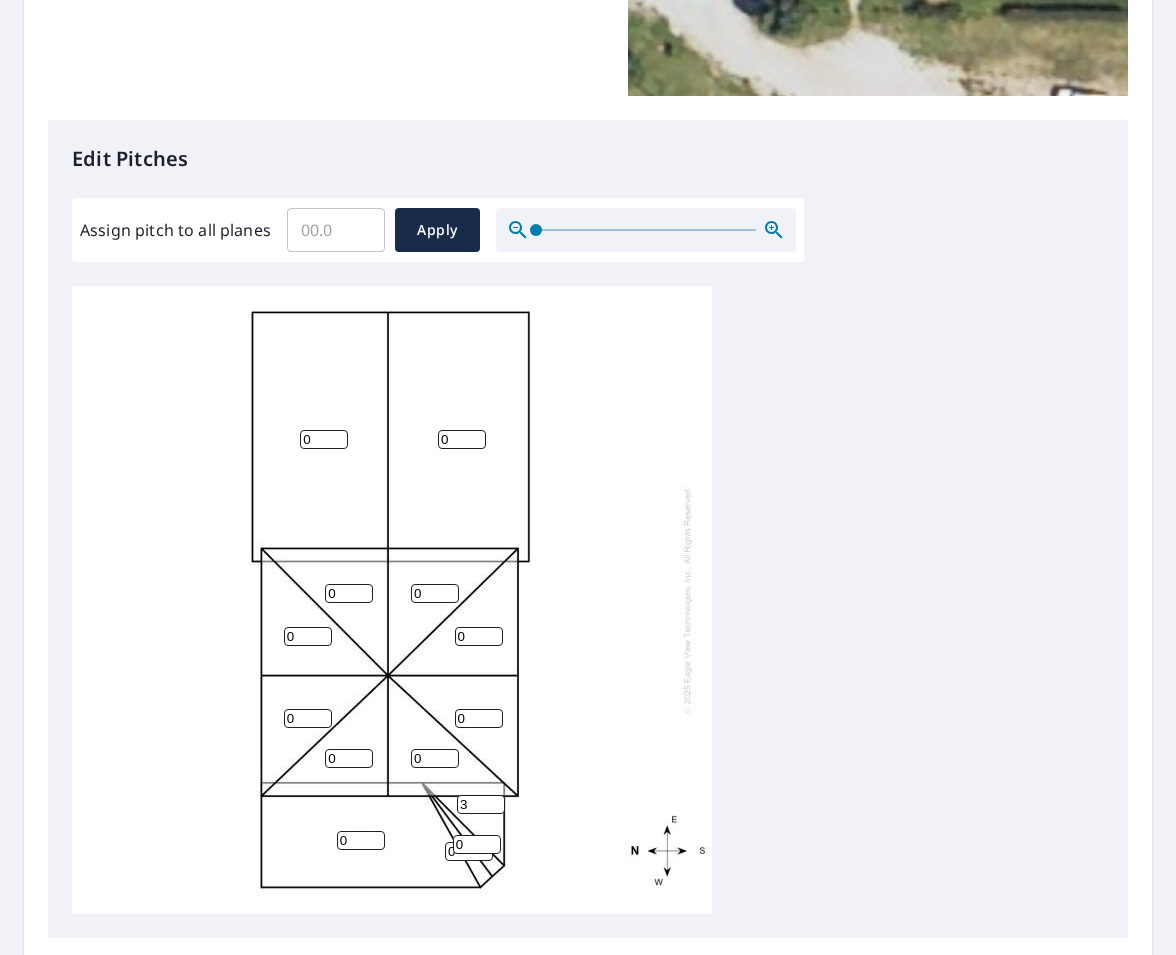 click on "3" at bounding box center [481, 804] 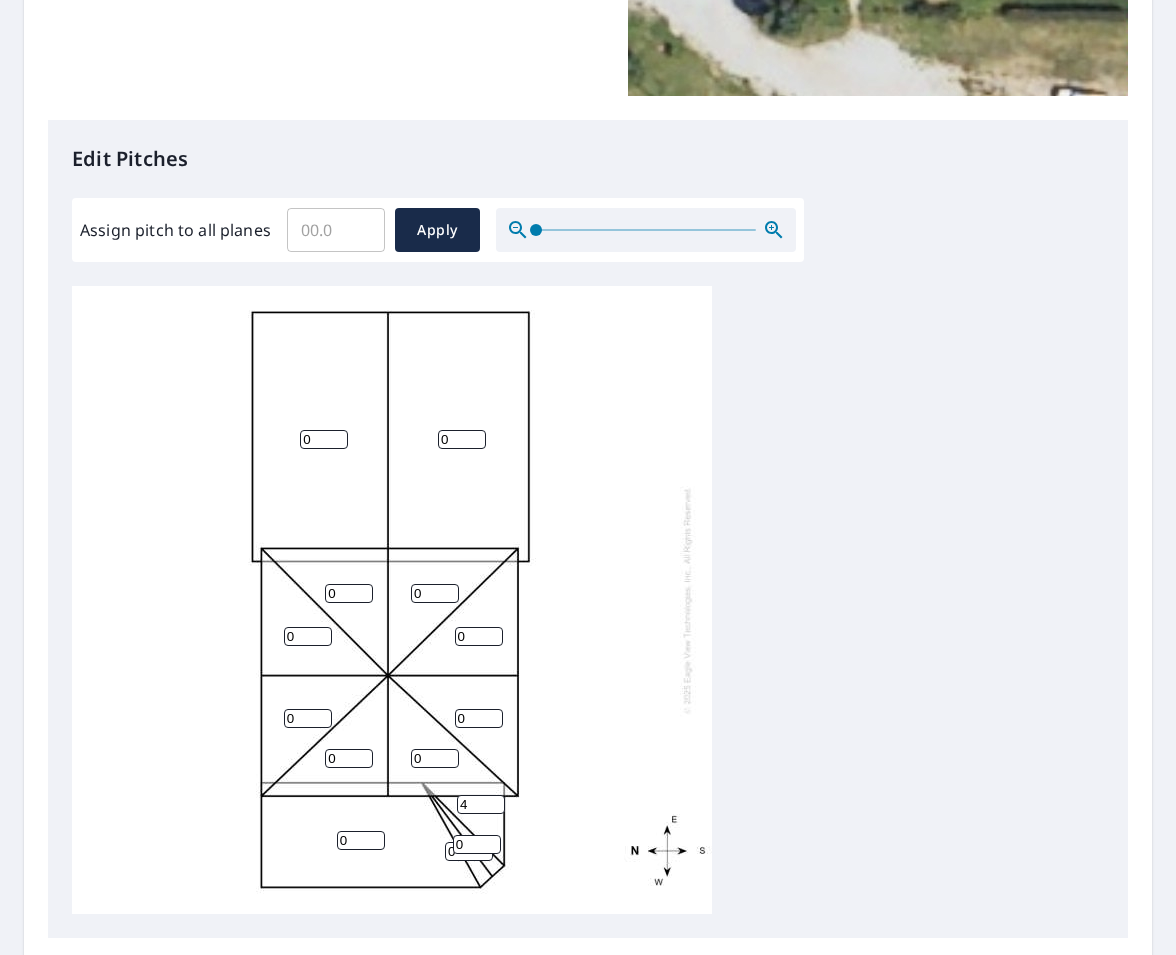 click on "4" at bounding box center (481, 804) 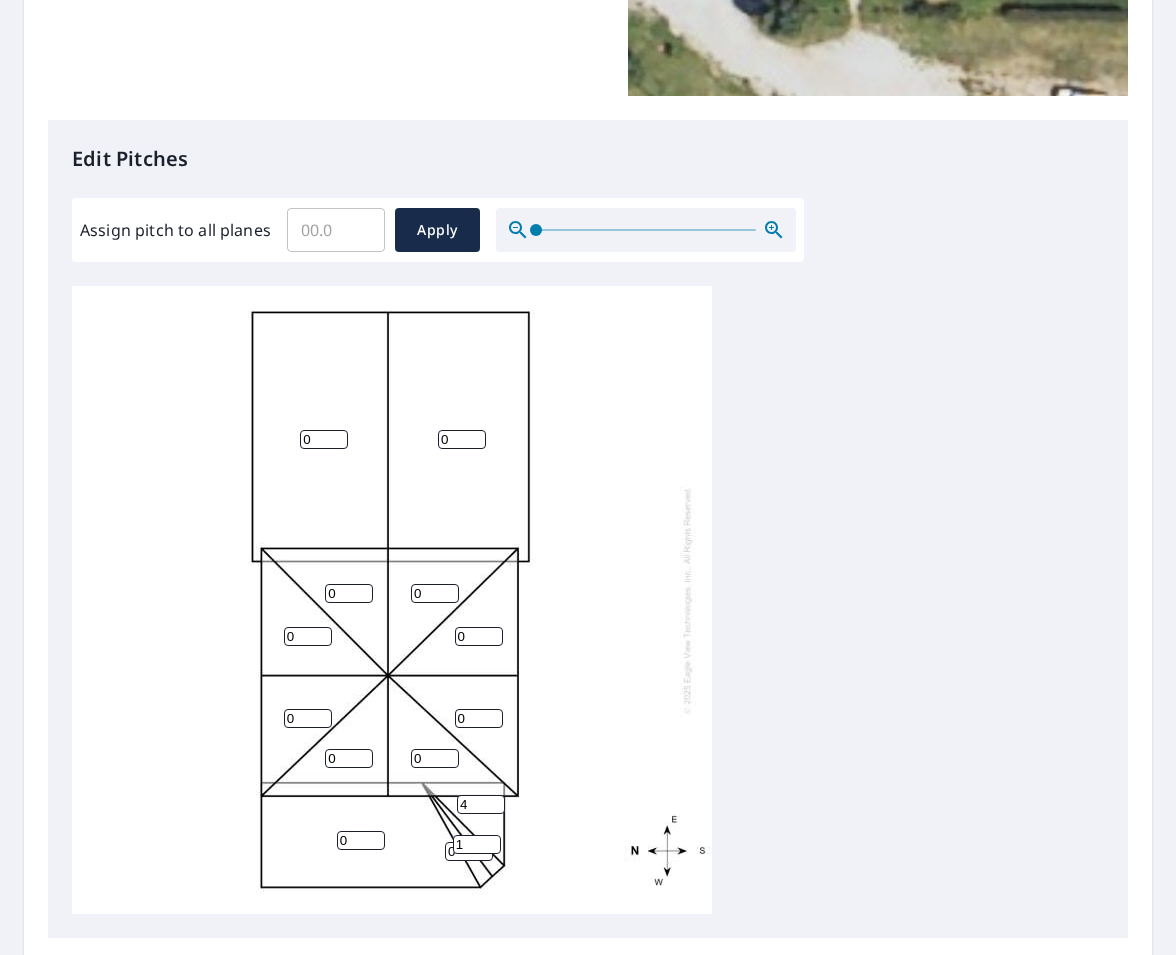 click on "1" at bounding box center [477, 844] 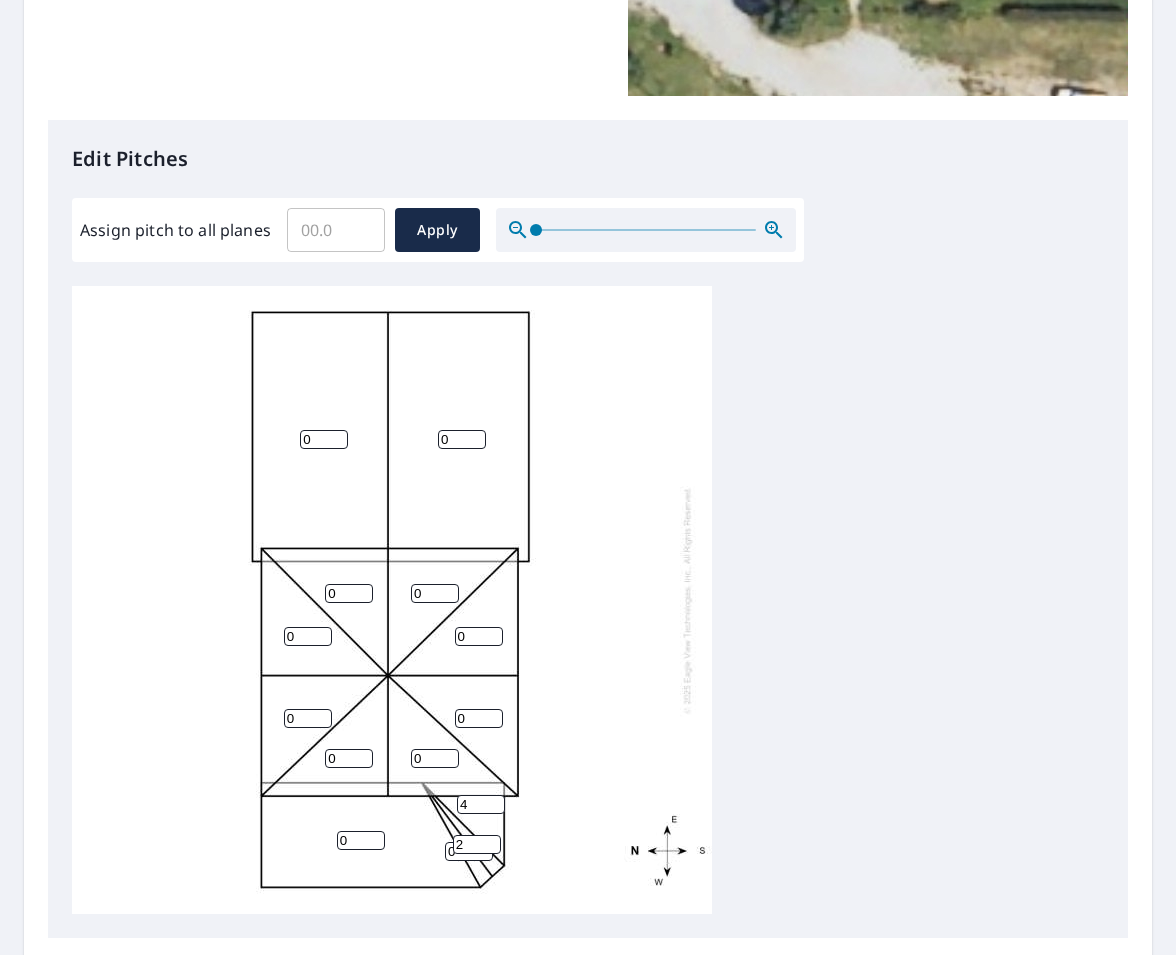 click on "2" at bounding box center [477, 844] 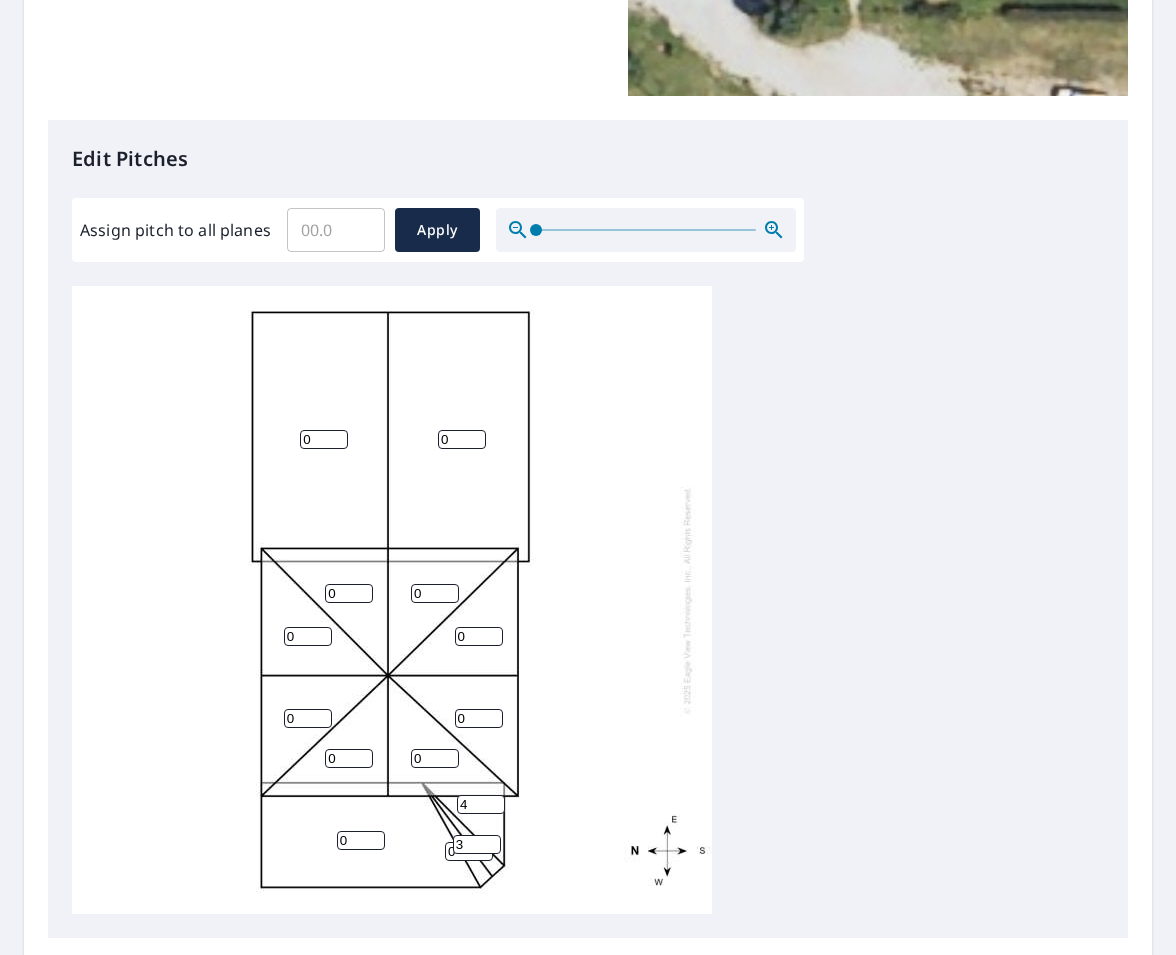 click on "3" at bounding box center [477, 844] 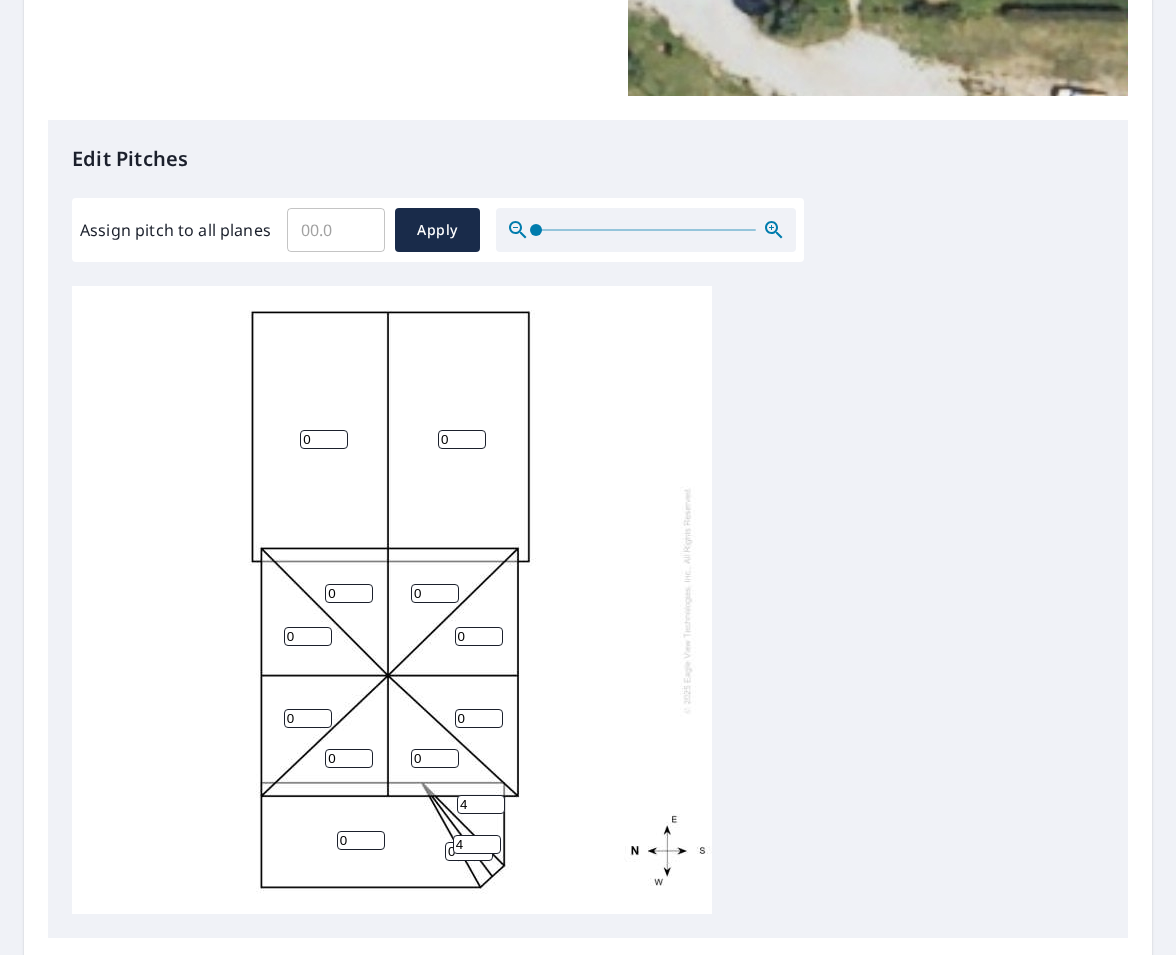 click on "4" at bounding box center [477, 844] 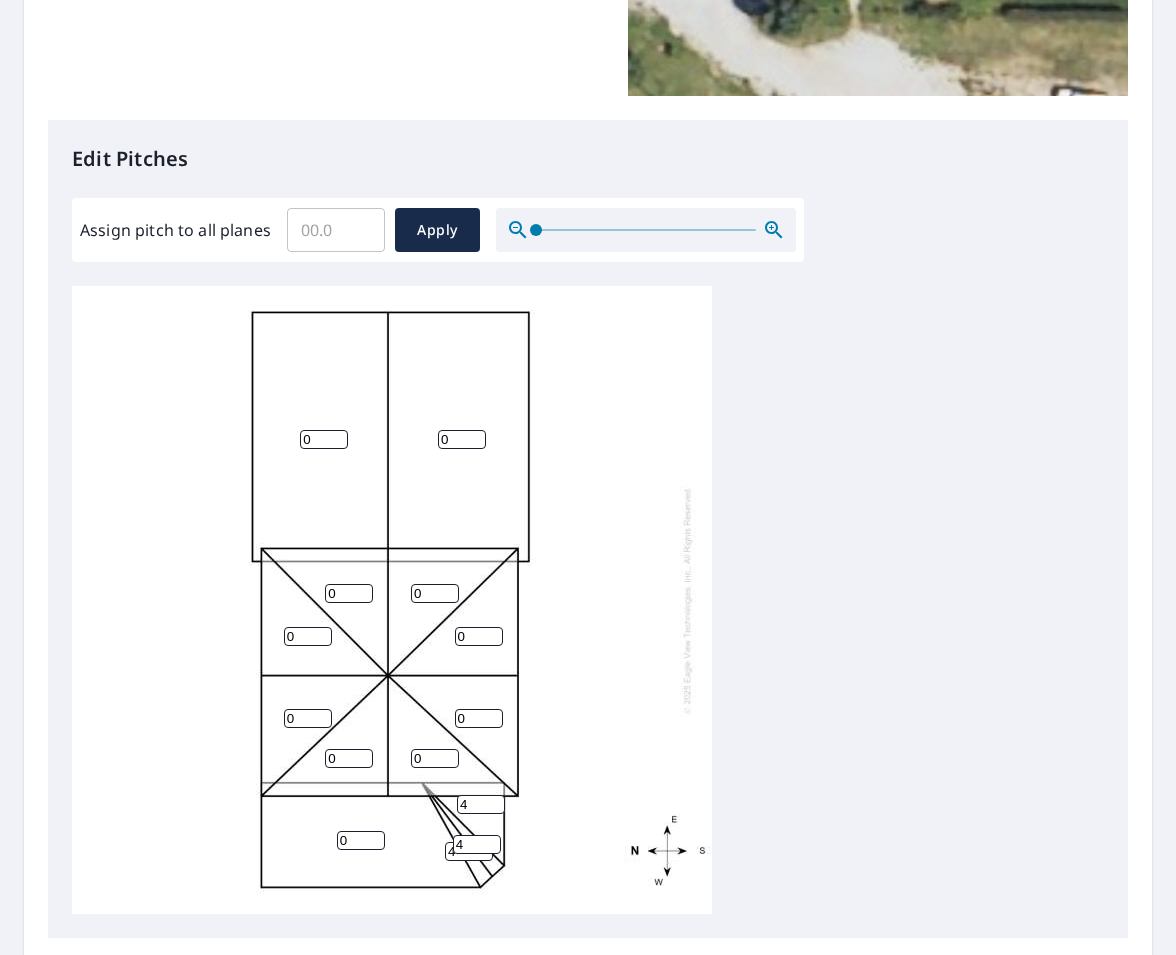 type on "4" 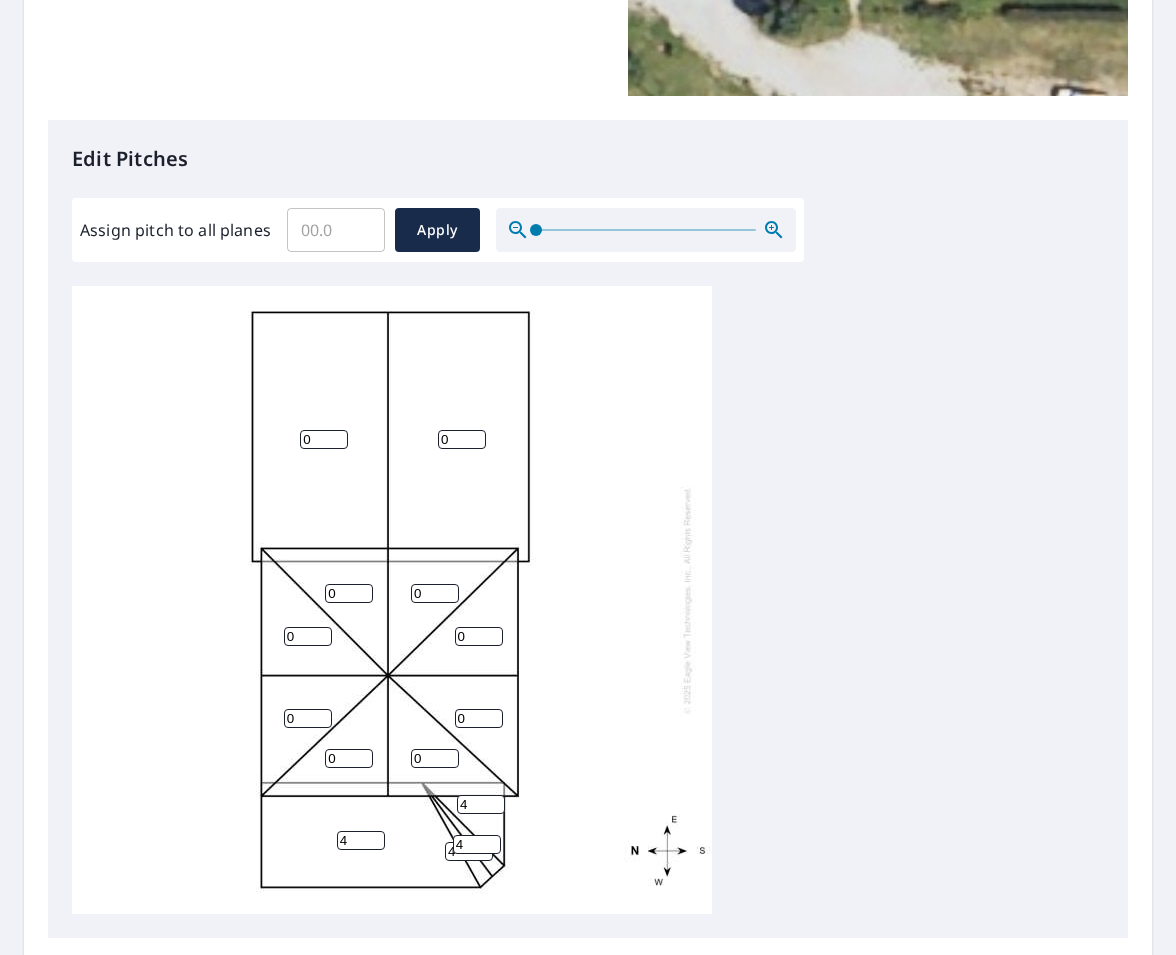 type on "4" 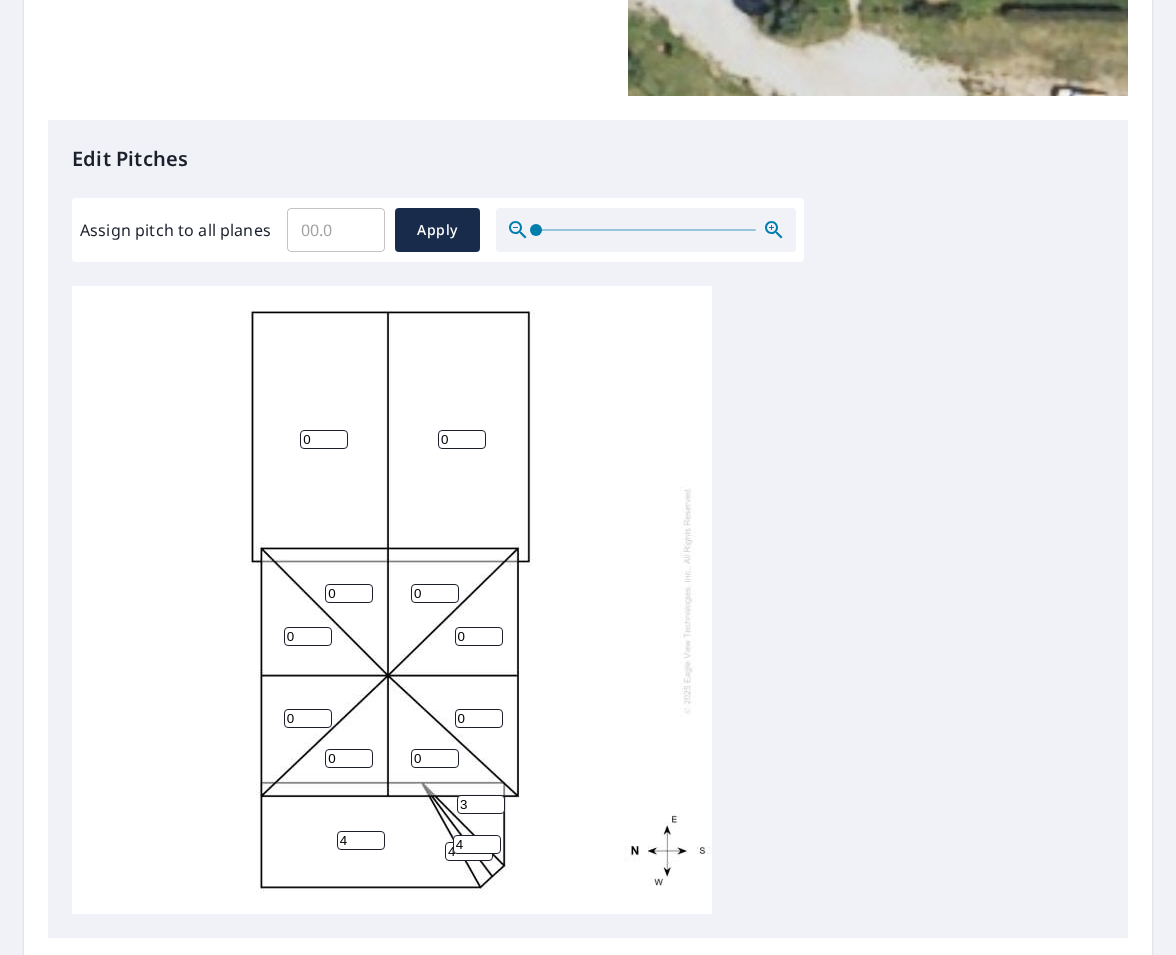 click on "3" at bounding box center (481, 804) 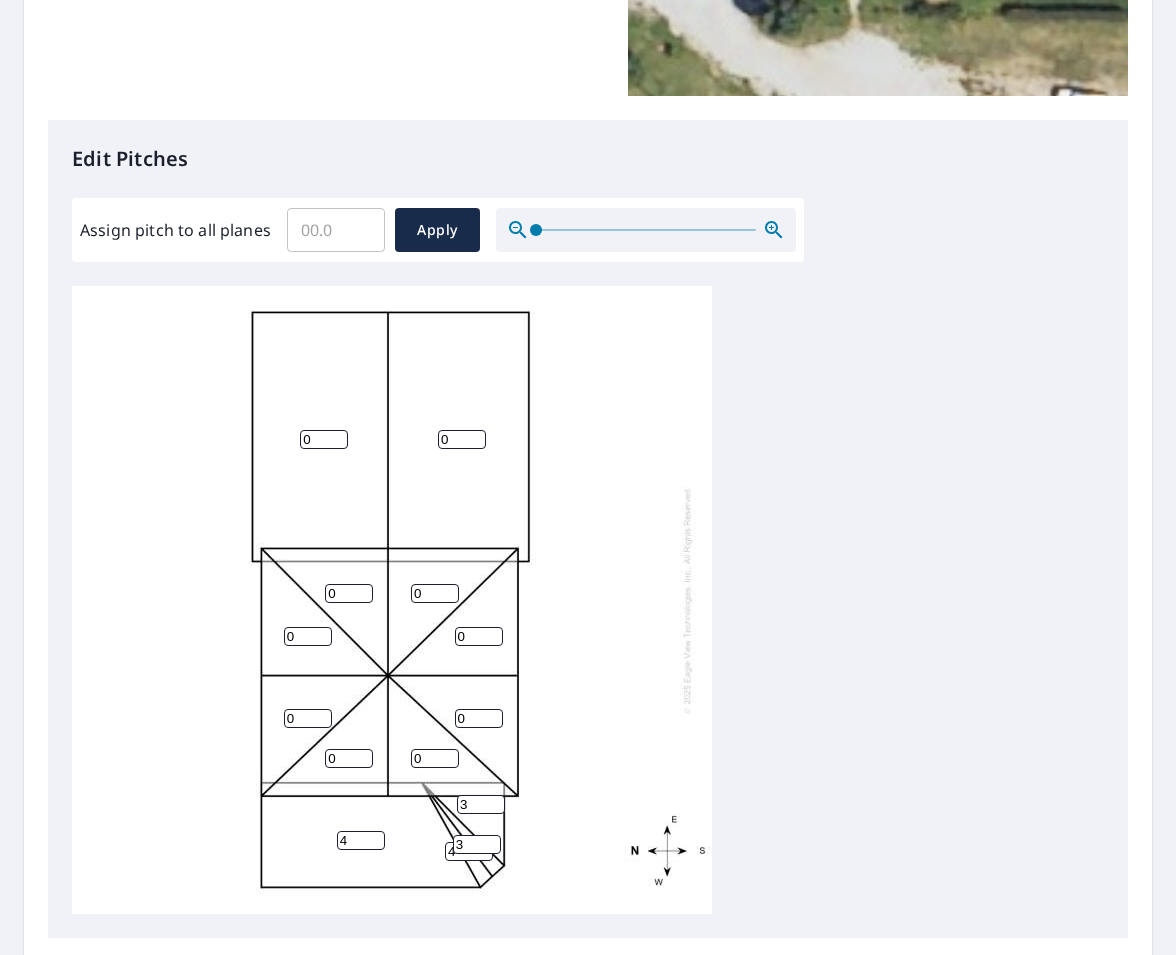 click on "3" at bounding box center [477, 844] 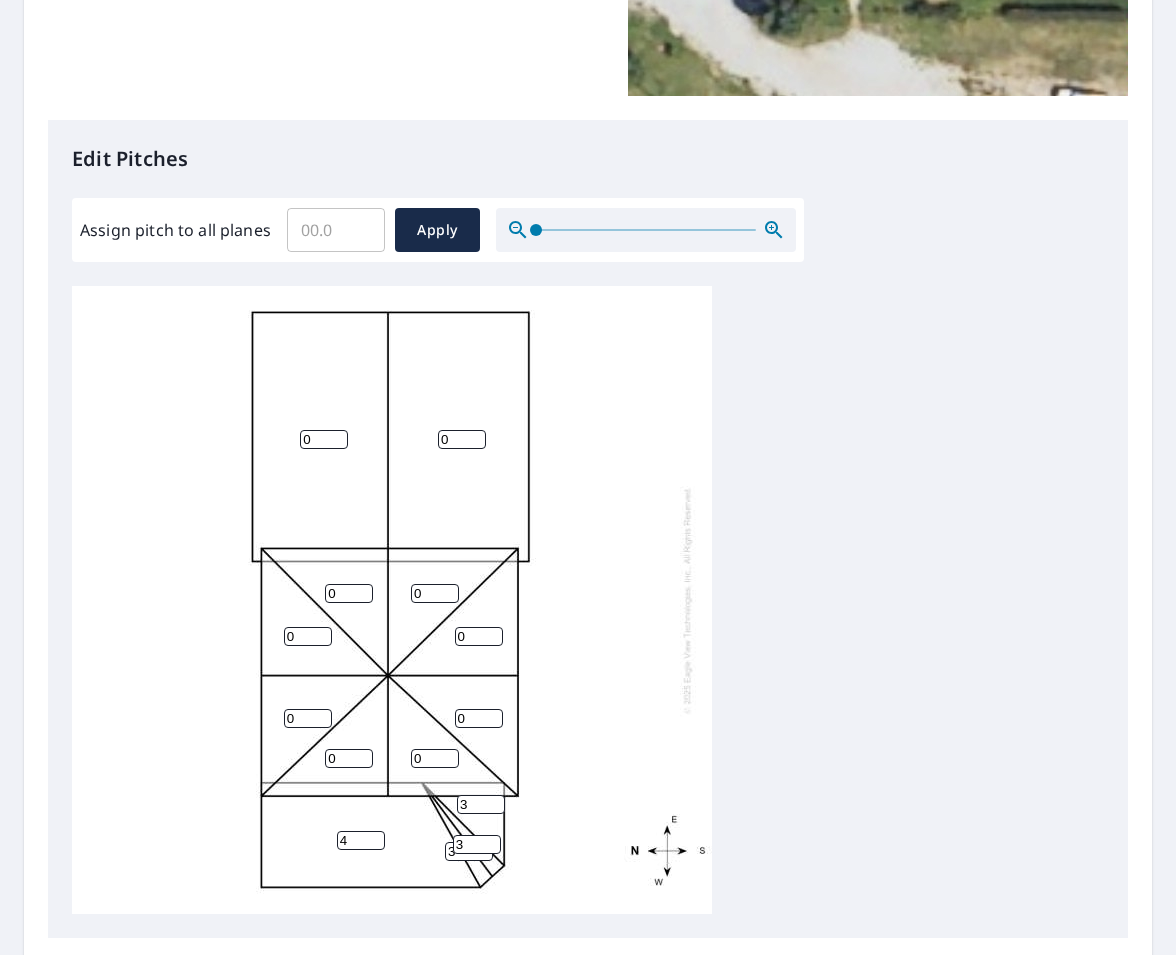click on "3" at bounding box center [469, 851] 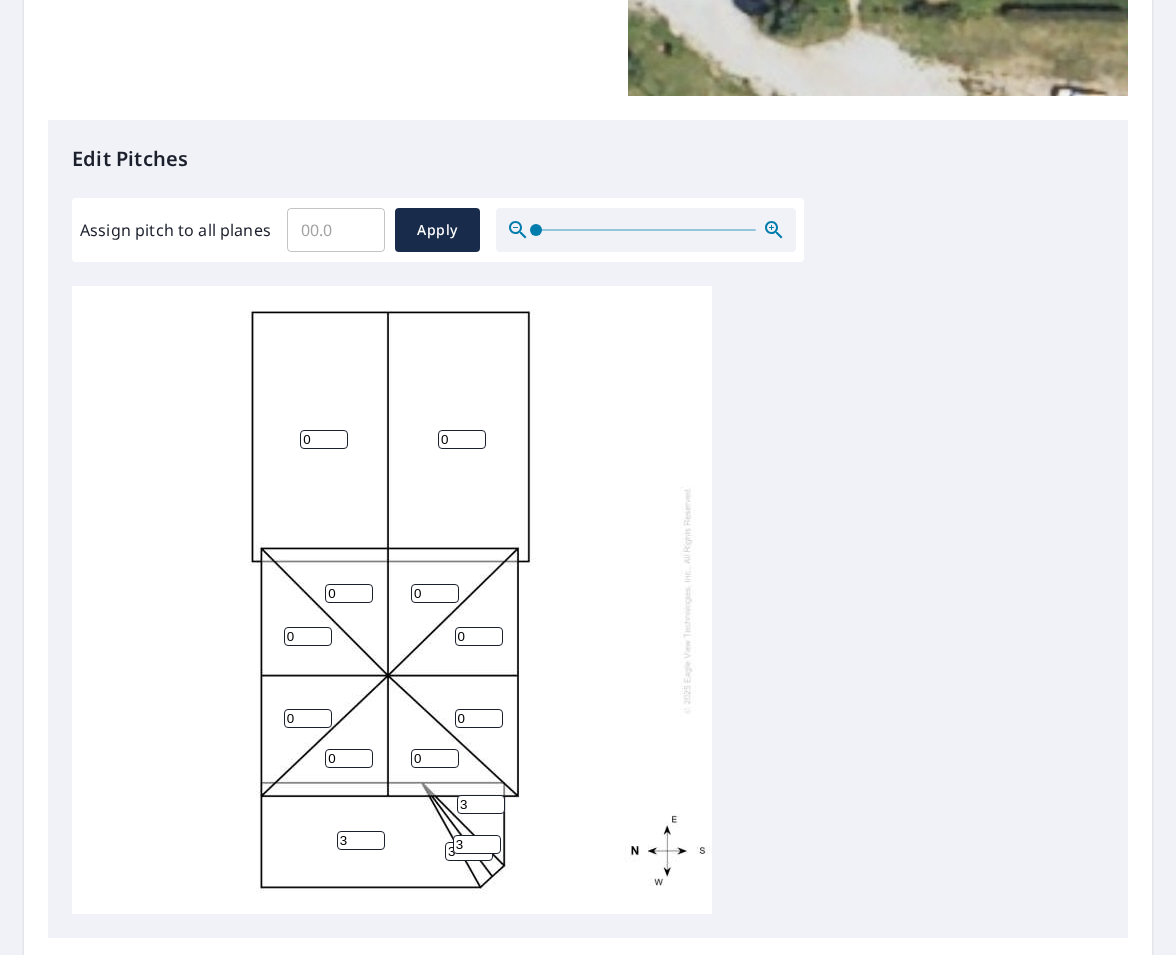 click on "3" at bounding box center (361, 840) 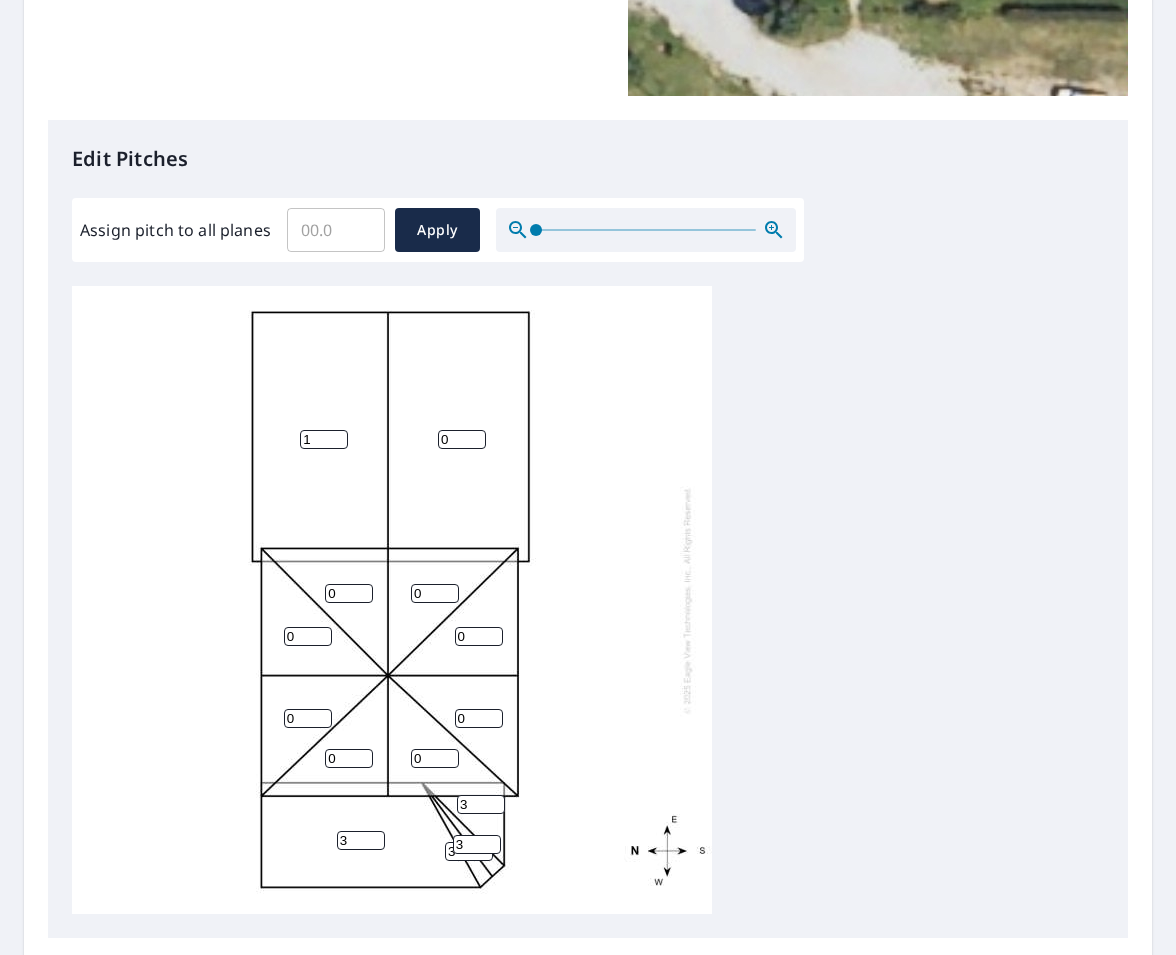 click on "1" at bounding box center [324, 439] 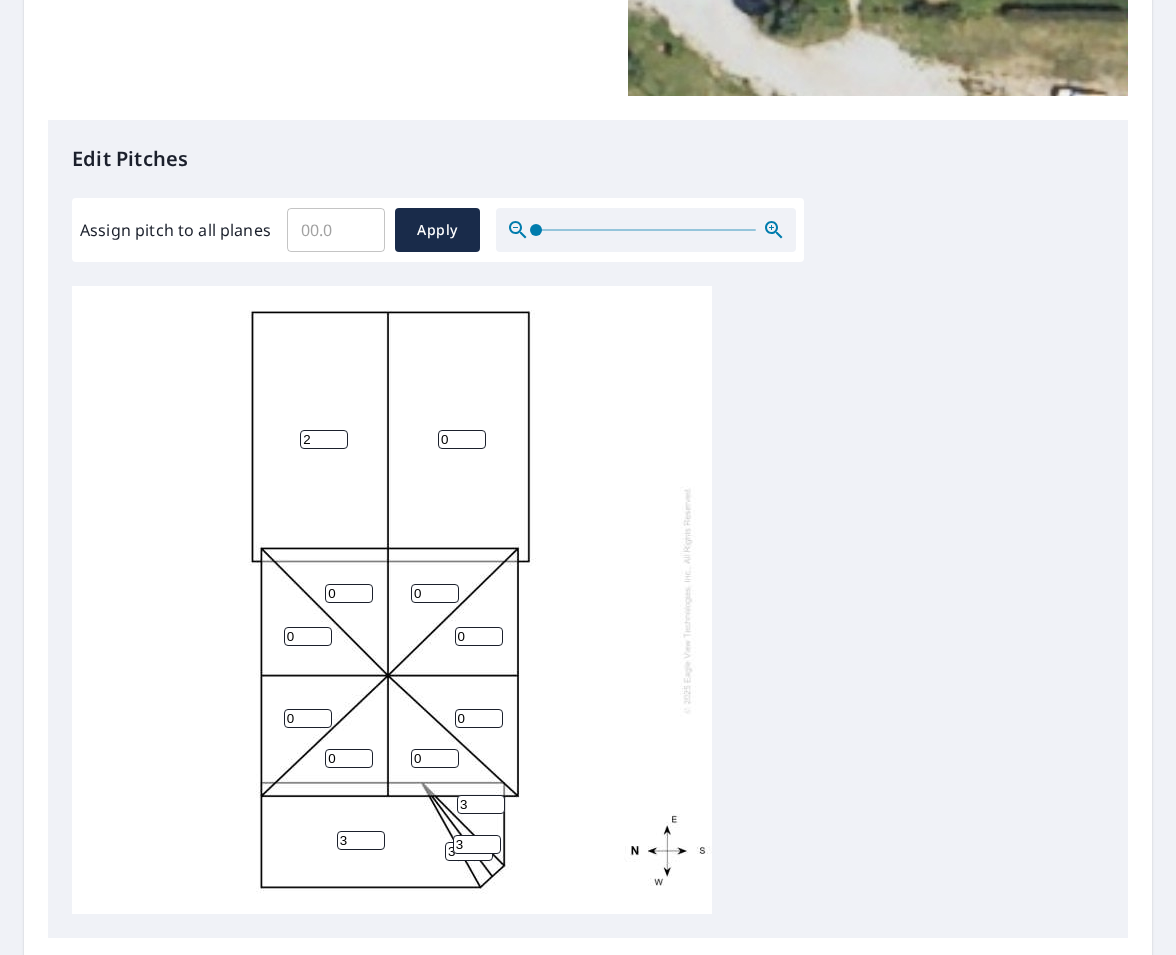 click on "2" at bounding box center (324, 439) 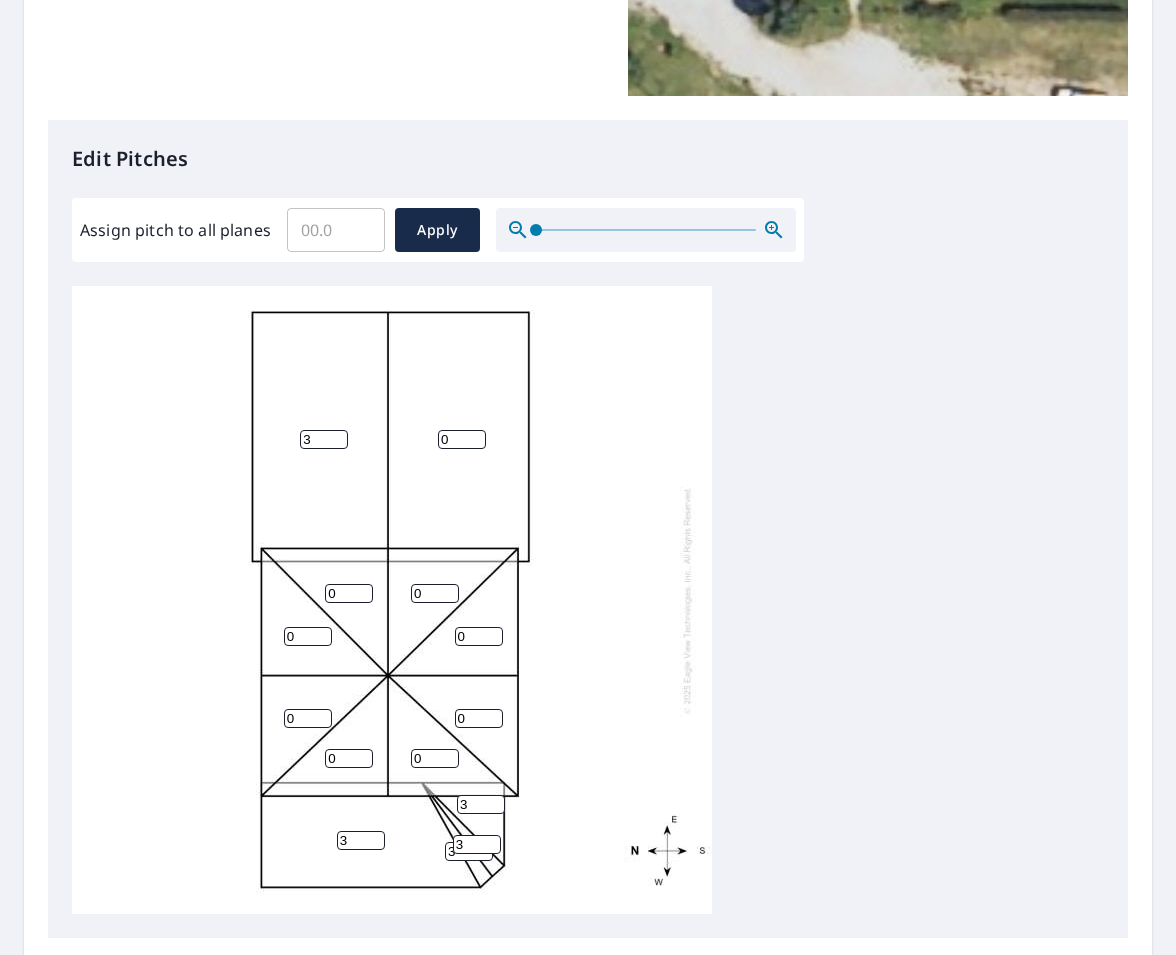 click on "3" at bounding box center (324, 439) 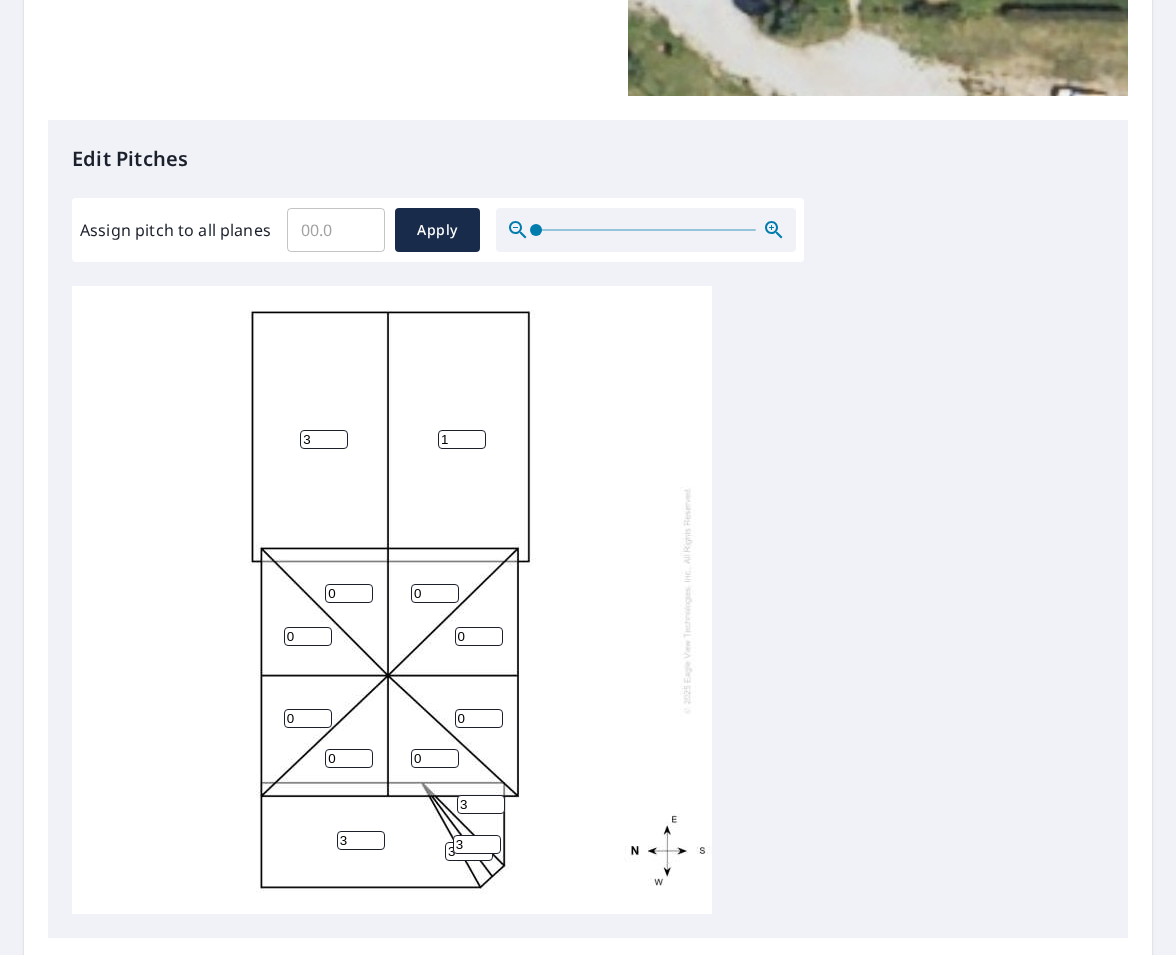 click on "1" at bounding box center (462, 439) 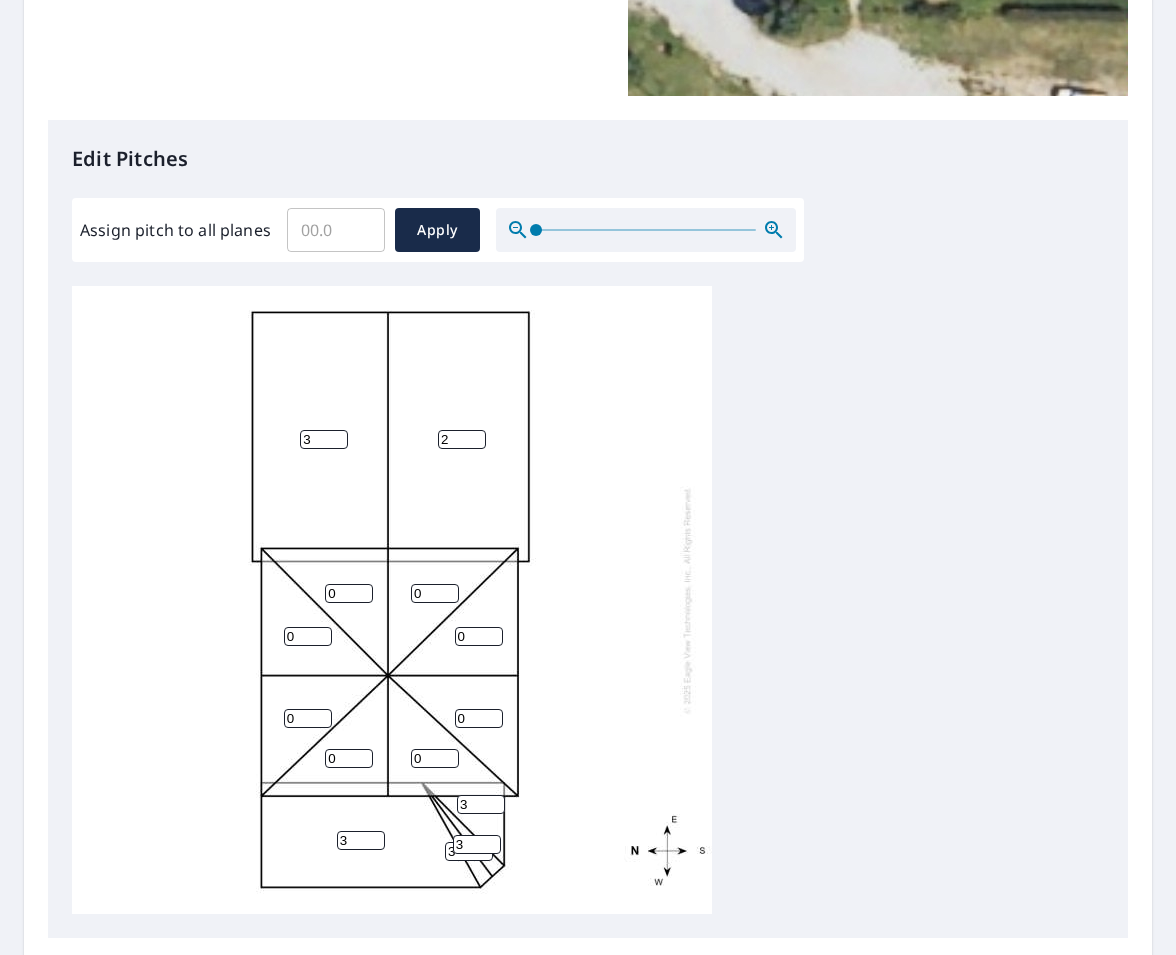 click on "2" at bounding box center (462, 439) 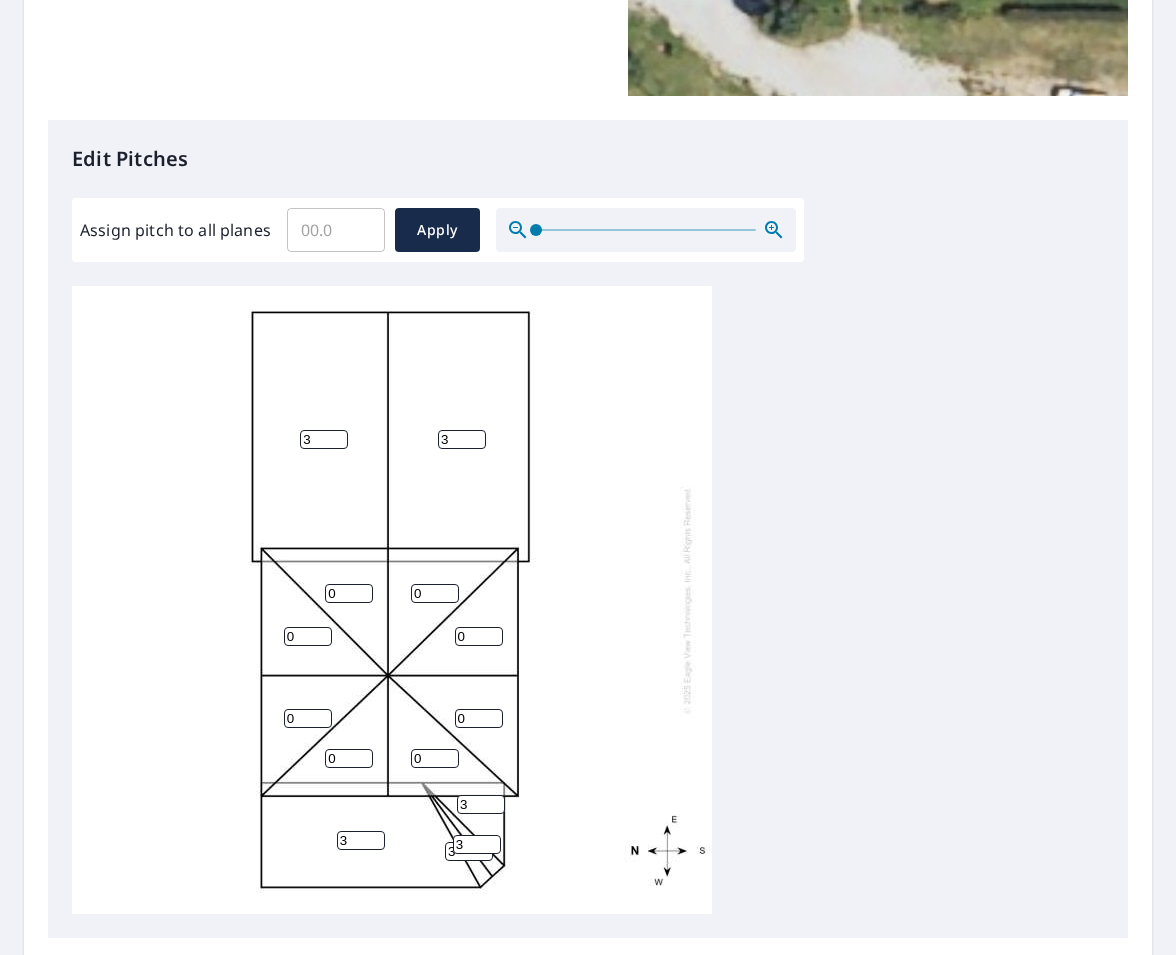 click on "3" at bounding box center (462, 439) 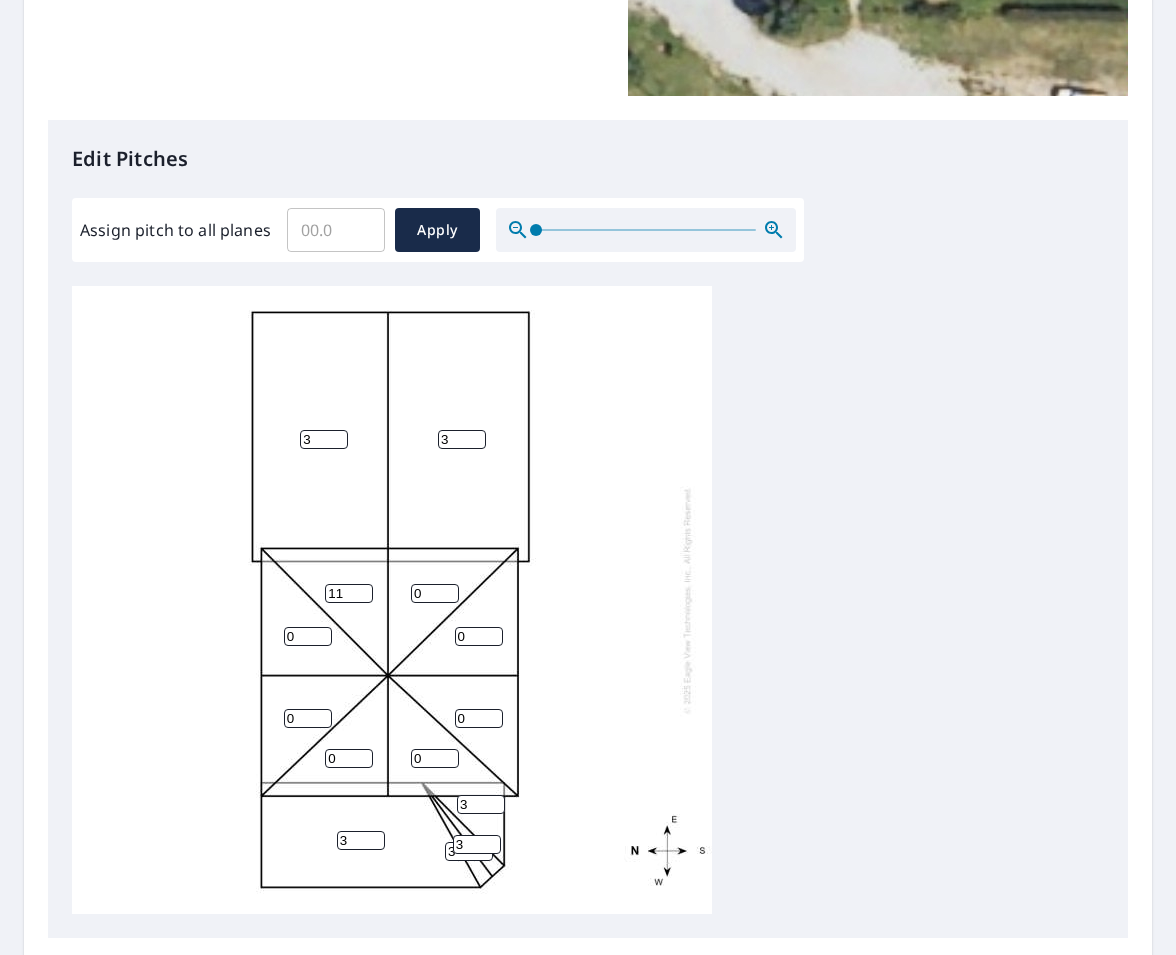type on "11" 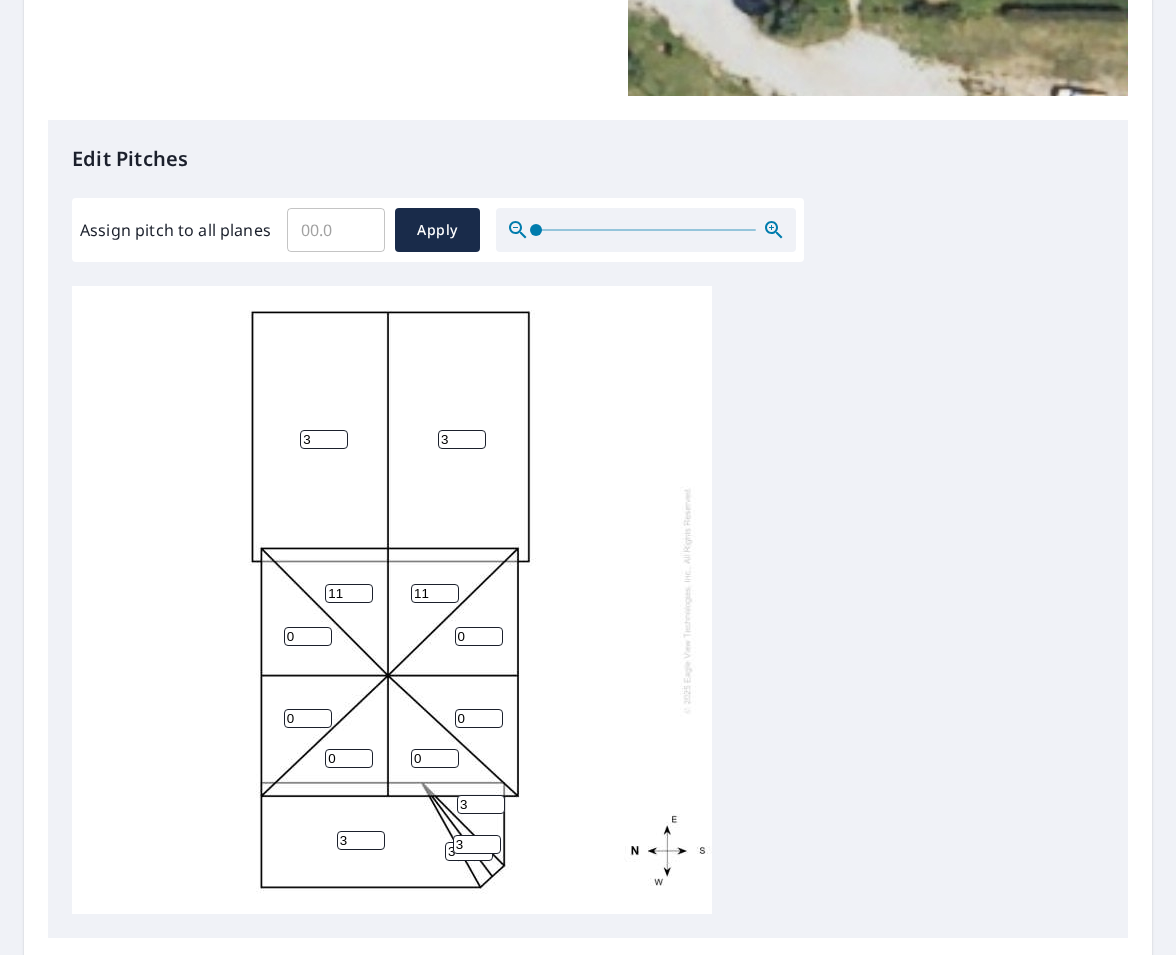 type on "11" 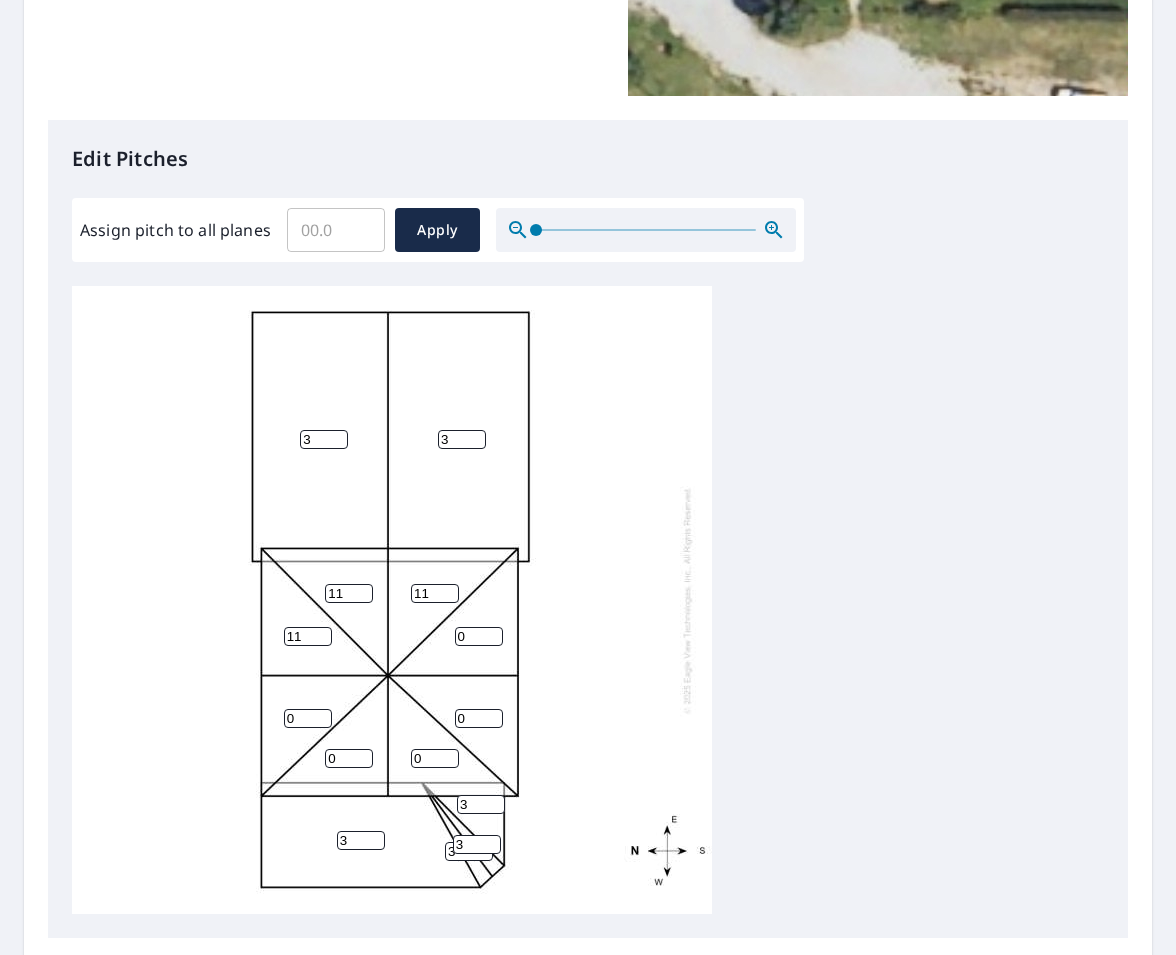 type on "11" 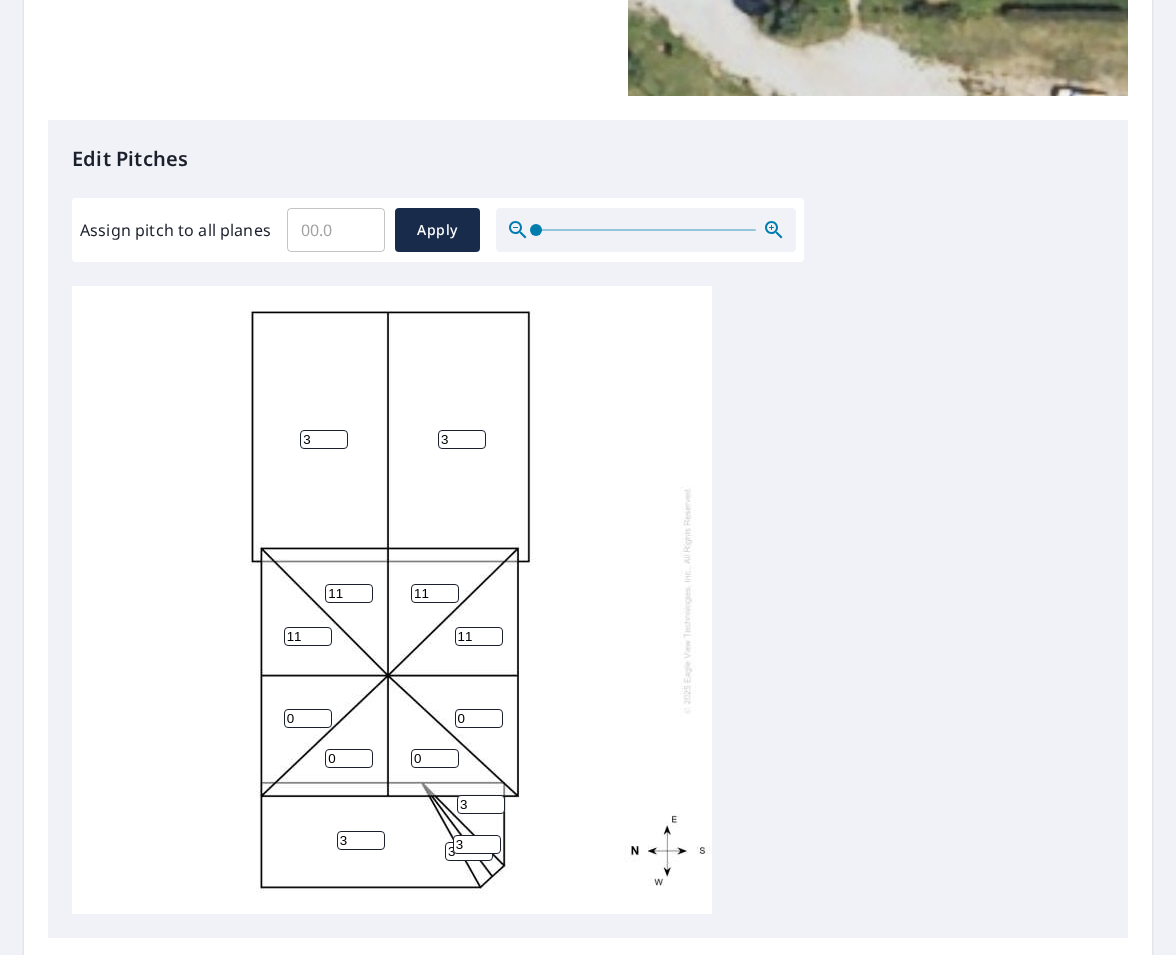 type on "11" 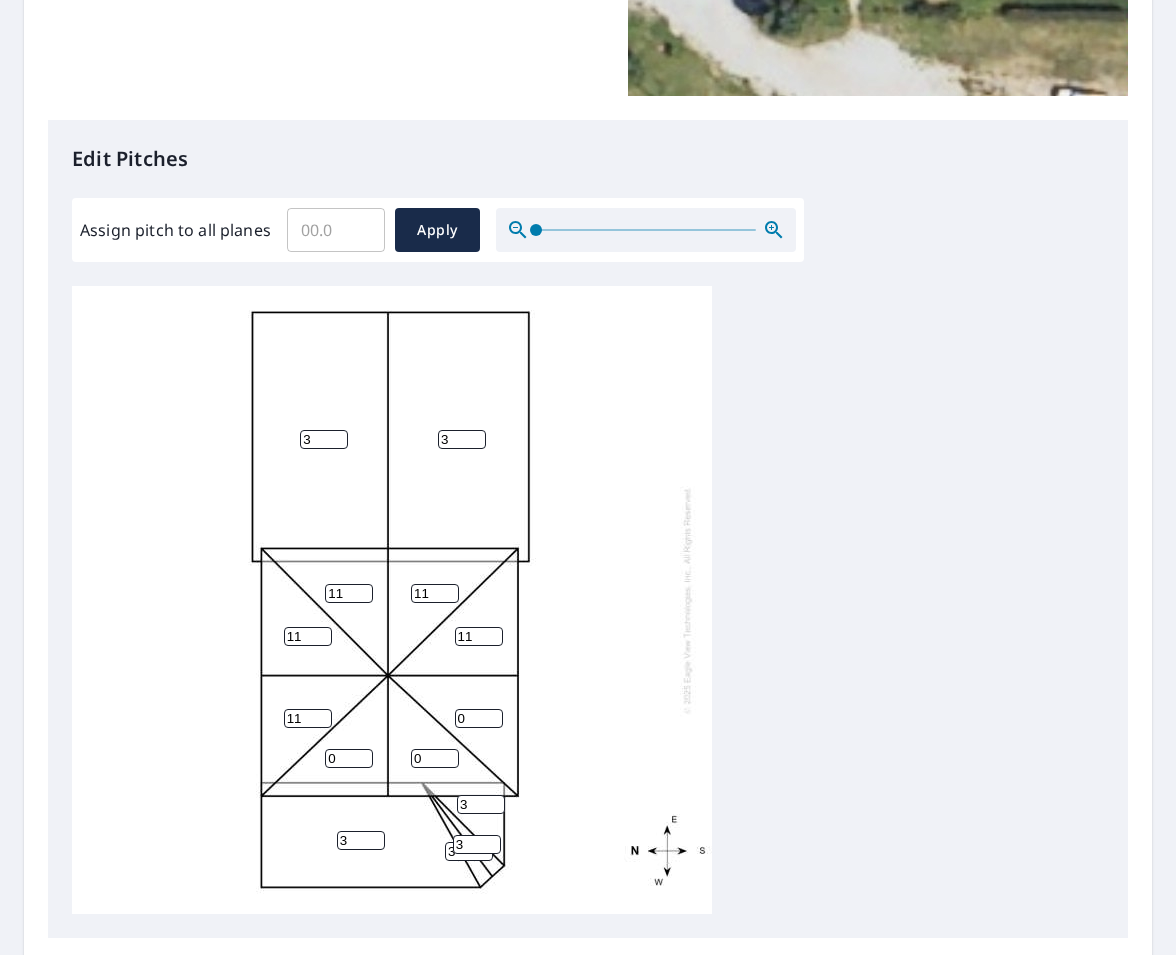 type on "11" 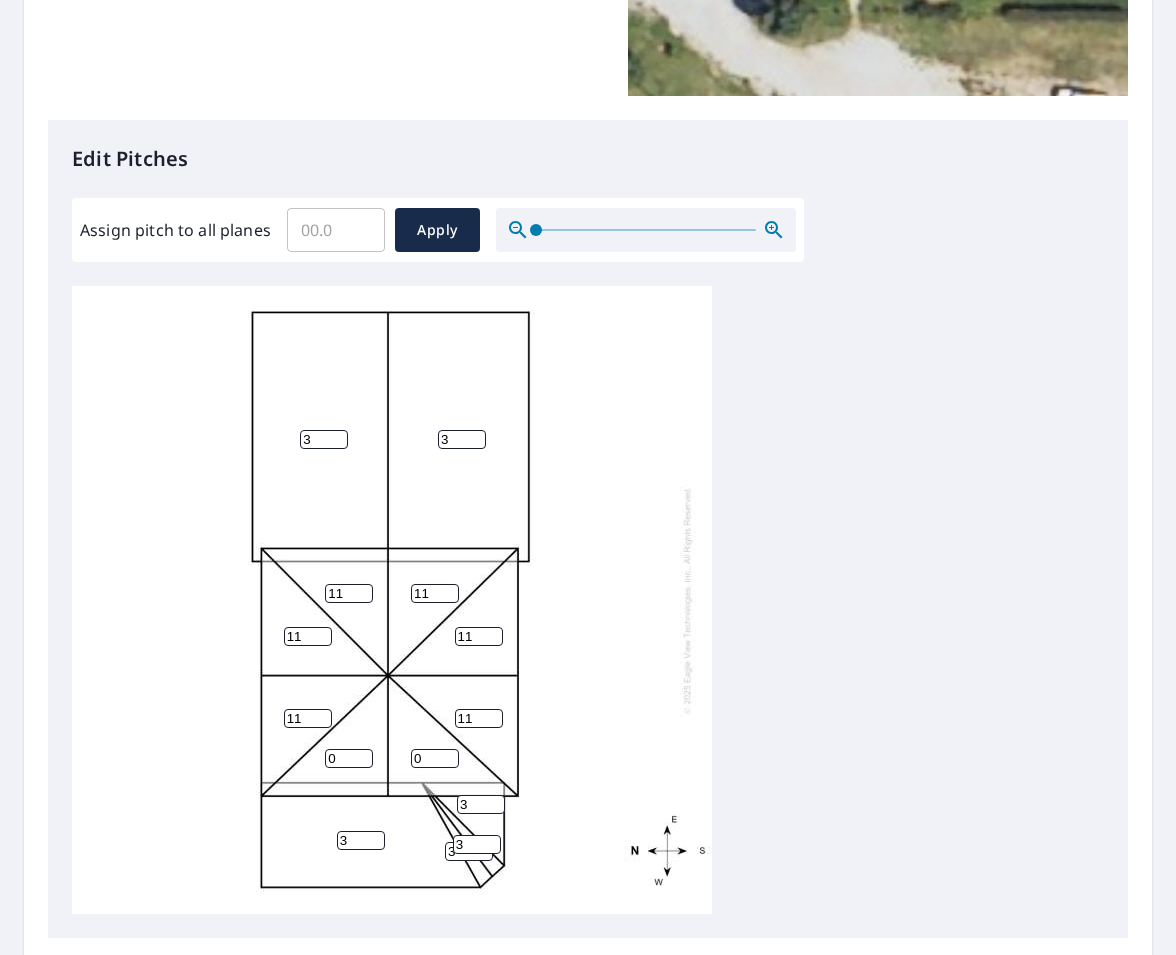 type on "11" 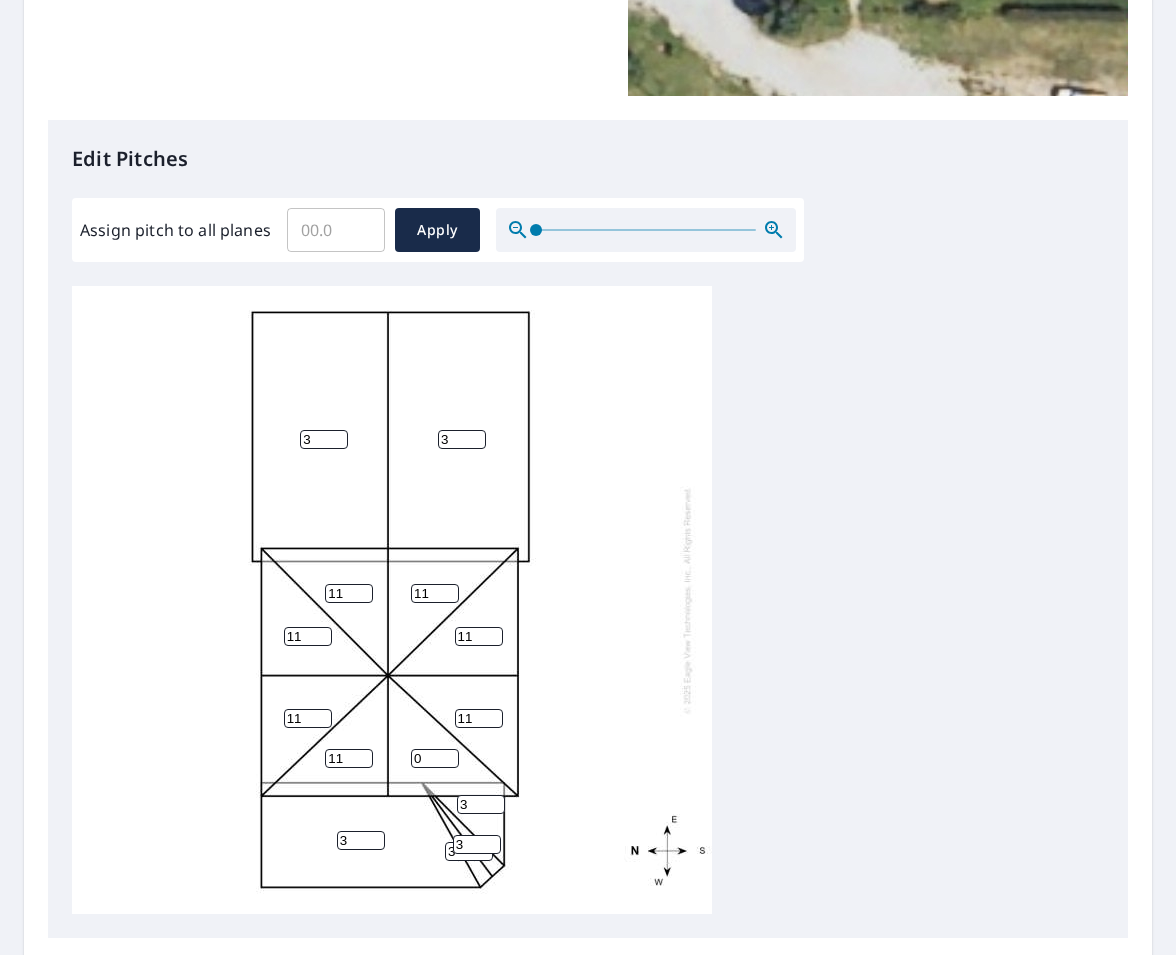 type on "11" 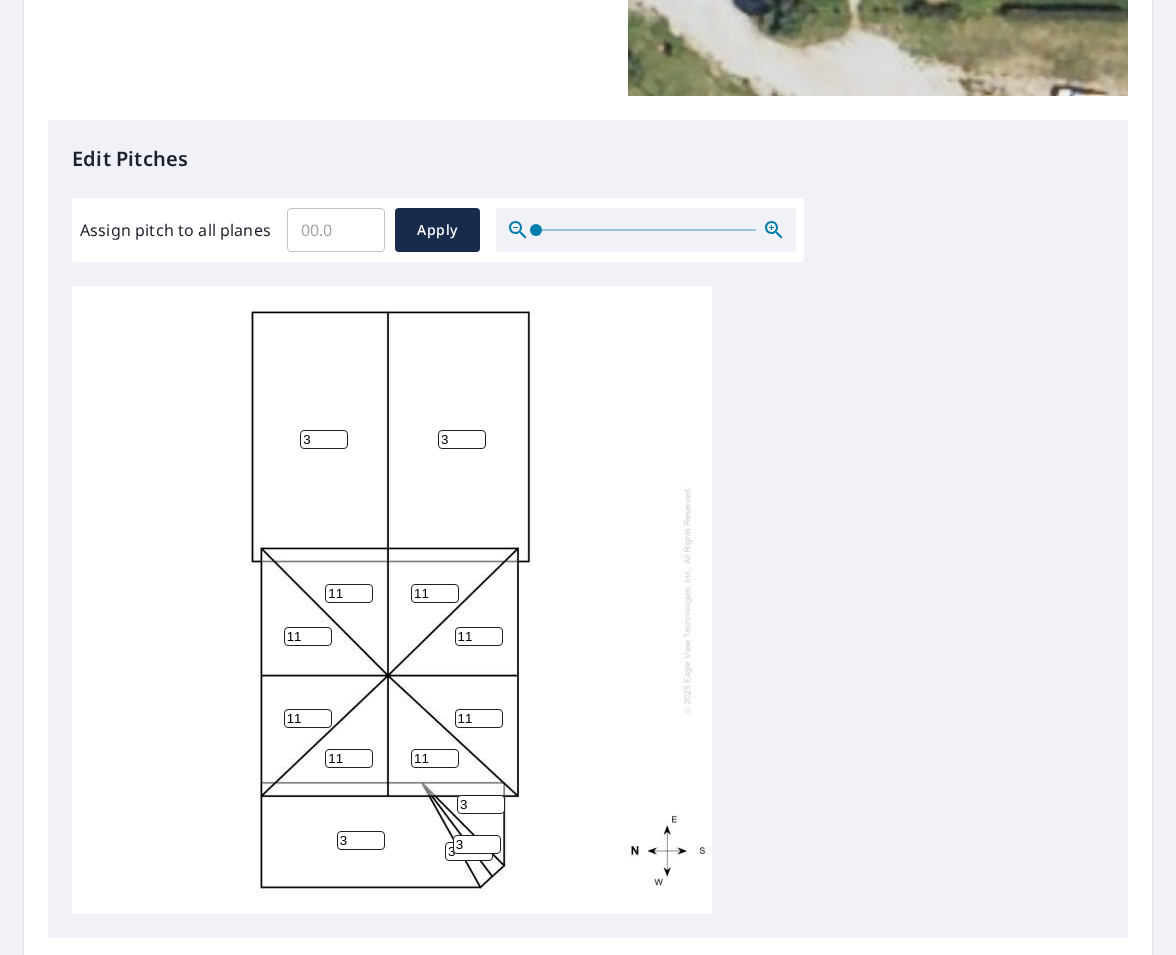 type on "11" 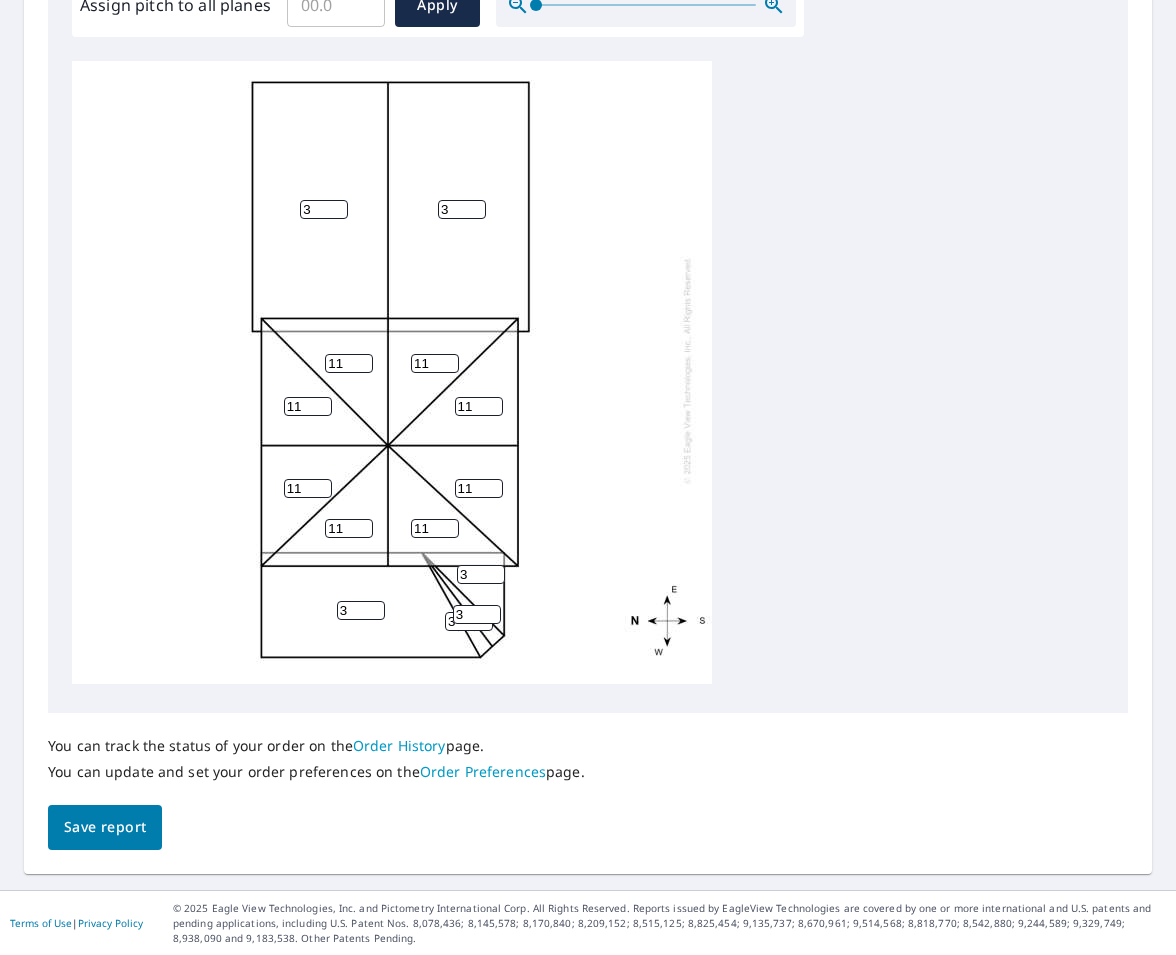 scroll, scrollTop: 139, scrollLeft: 0, axis: vertical 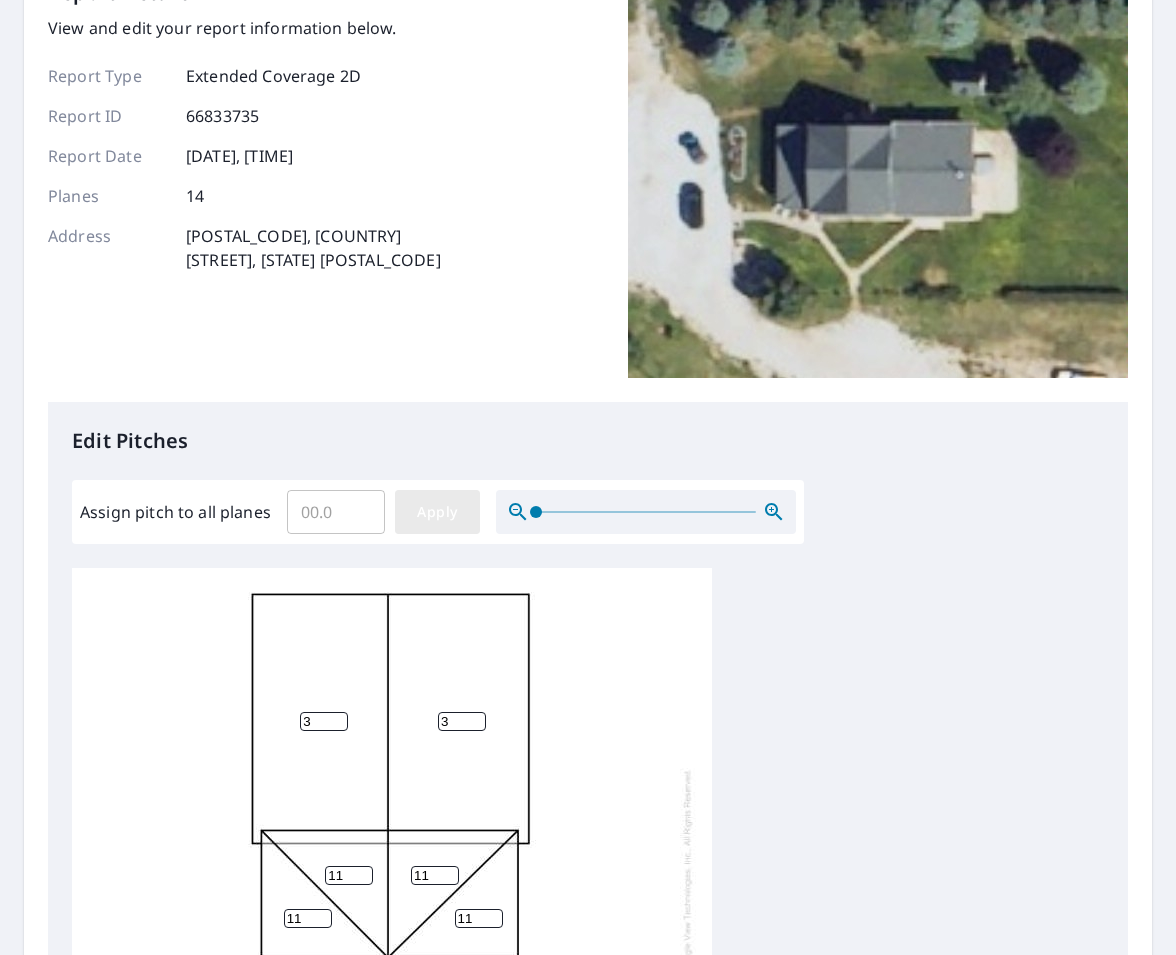 click on "Apply" at bounding box center [437, 512] 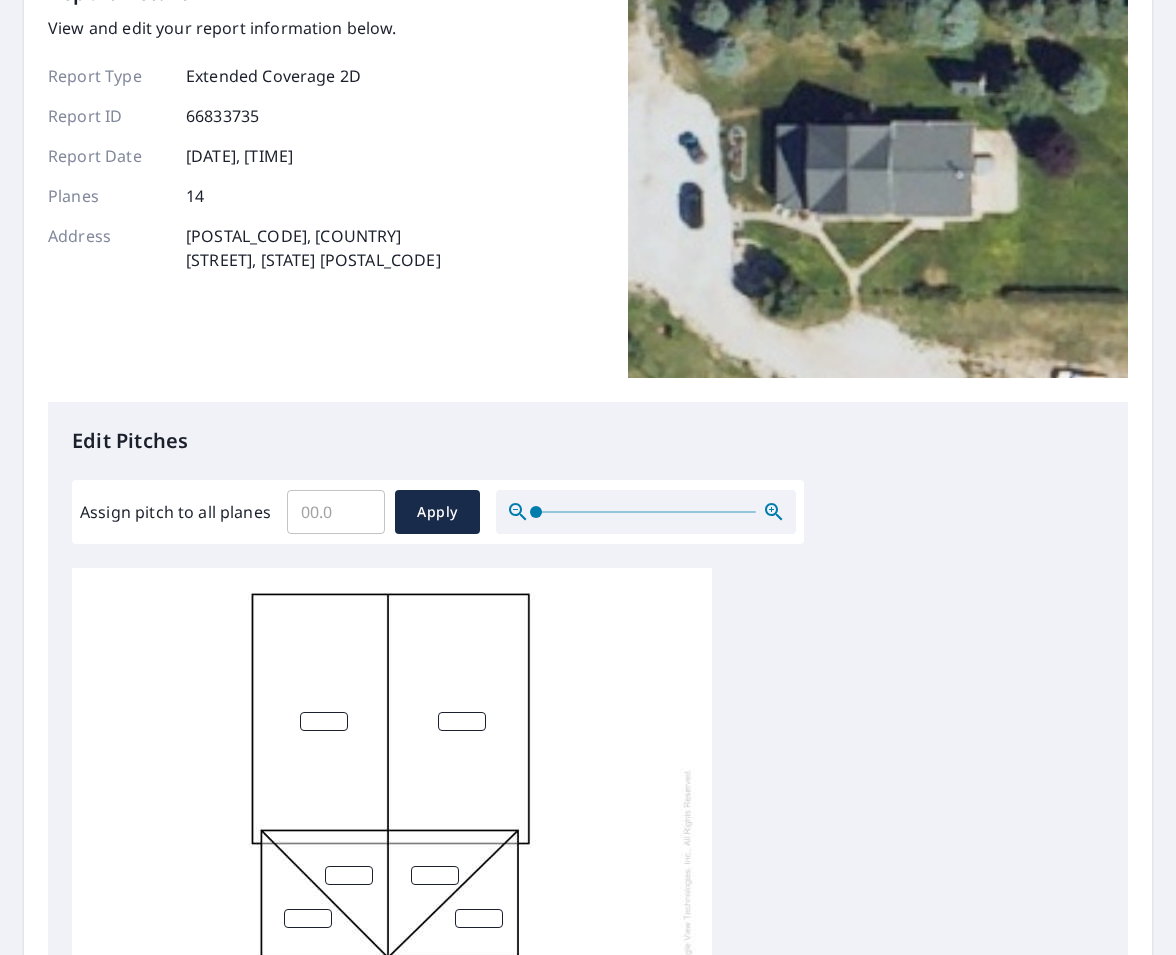 scroll, scrollTop: 20, scrollLeft: 0, axis: vertical 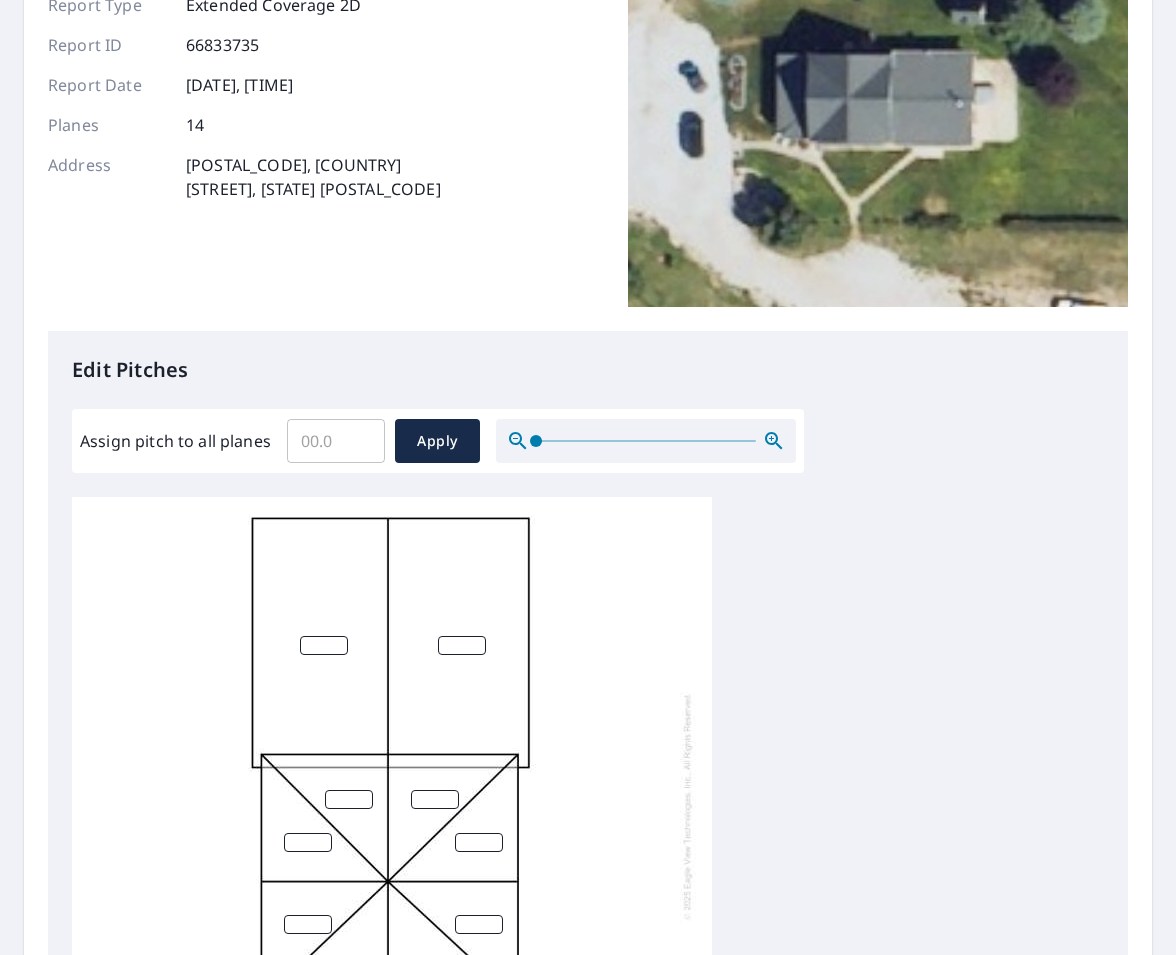 type on "1" 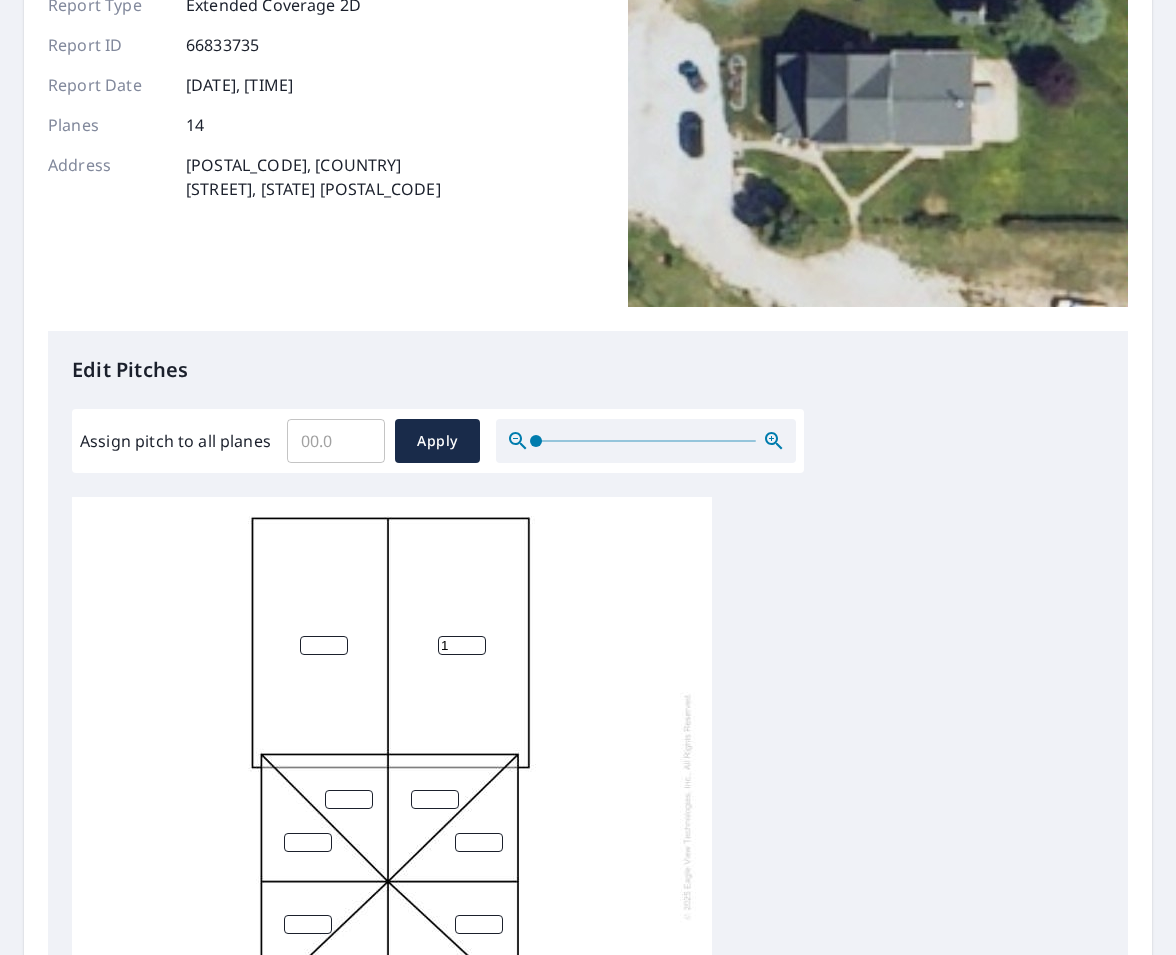 click on "1" at bounding box center [462, 645] 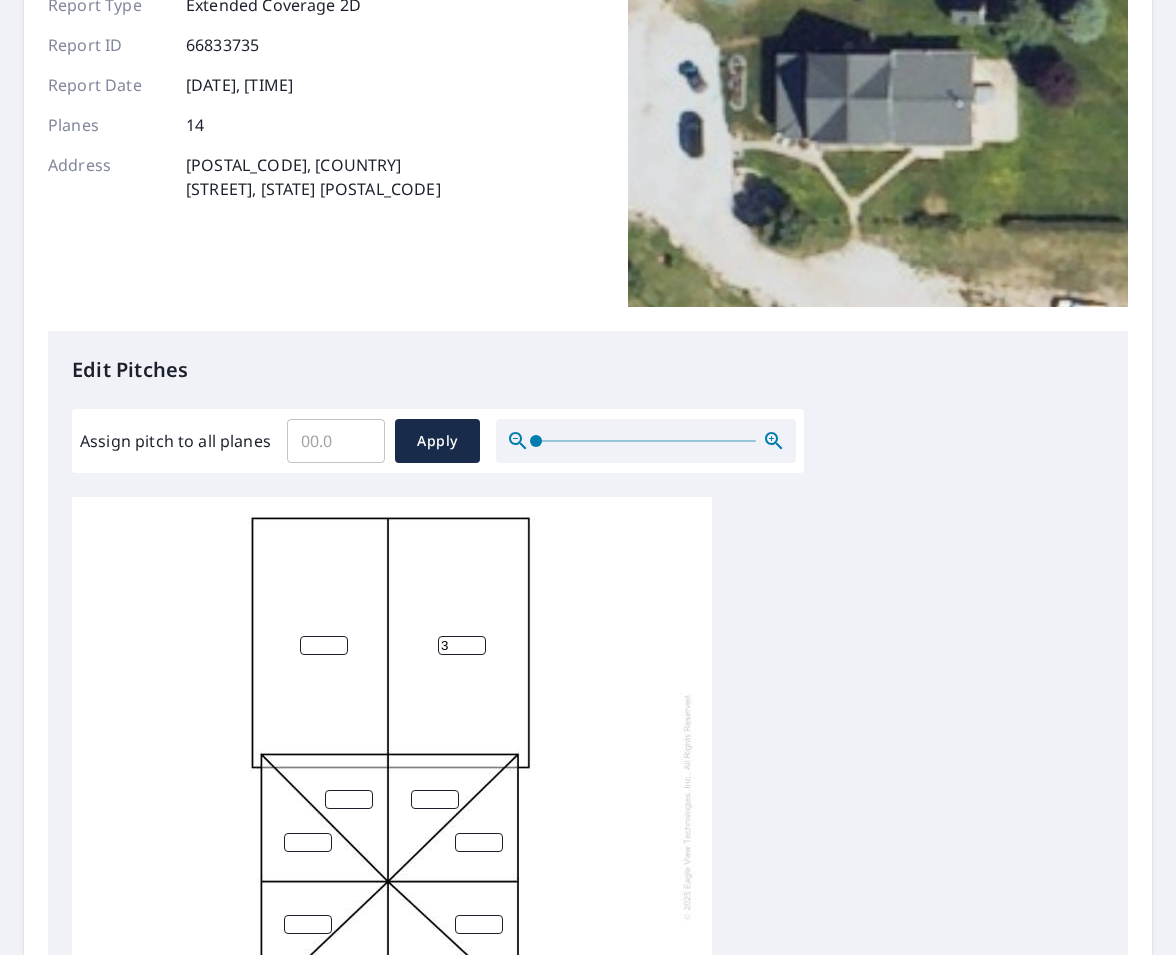 type on "3" 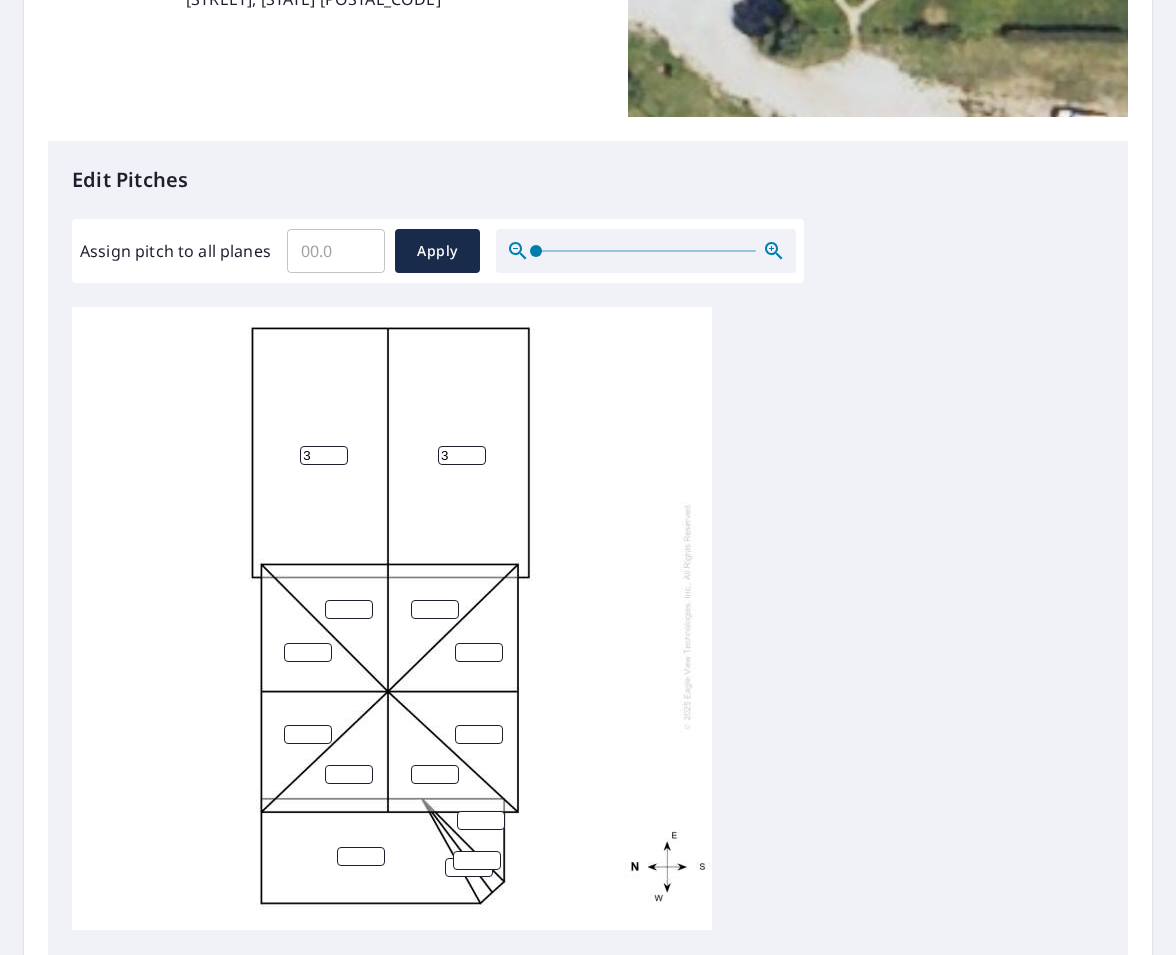 scroll, scrollTop: 423, scrollLeft: 0, axis: vertical 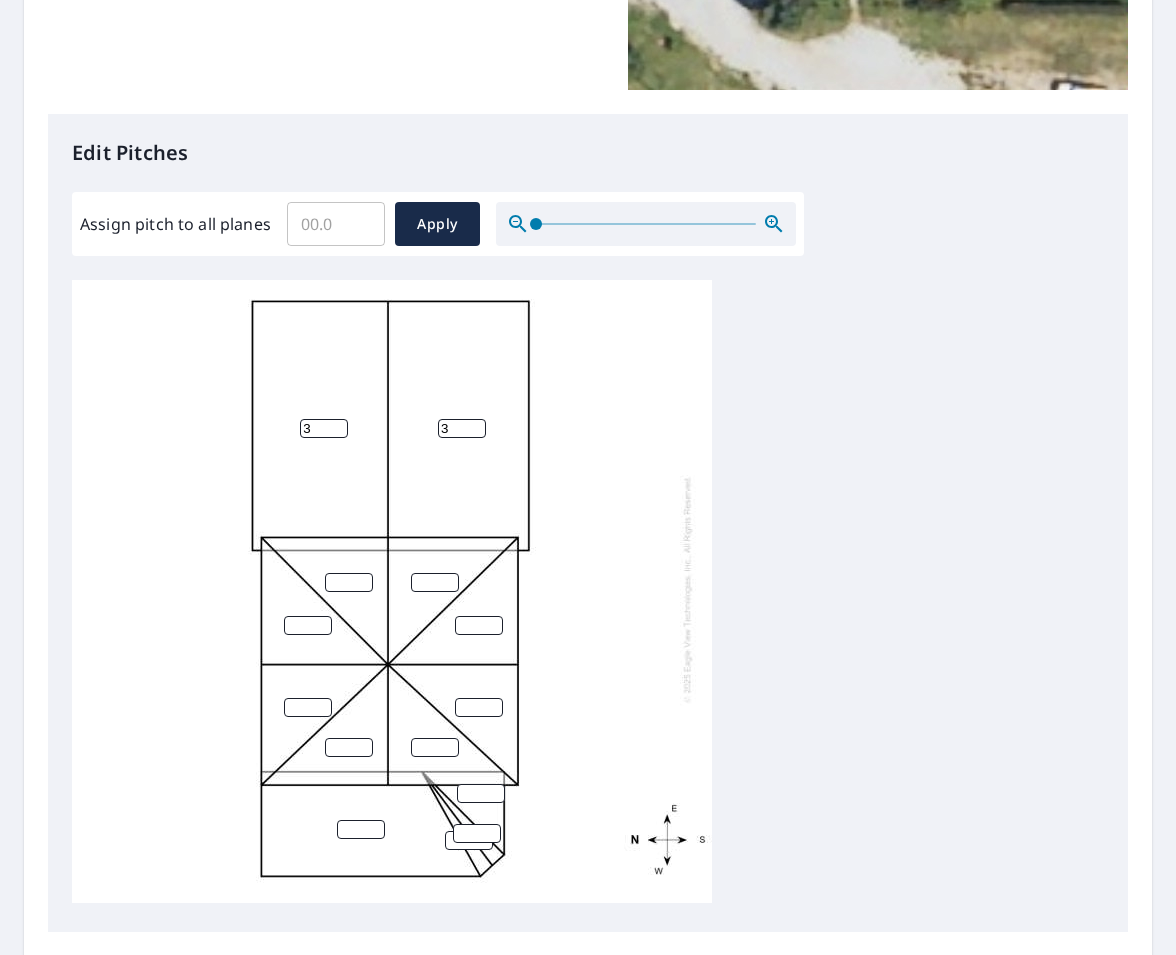 type on "3" 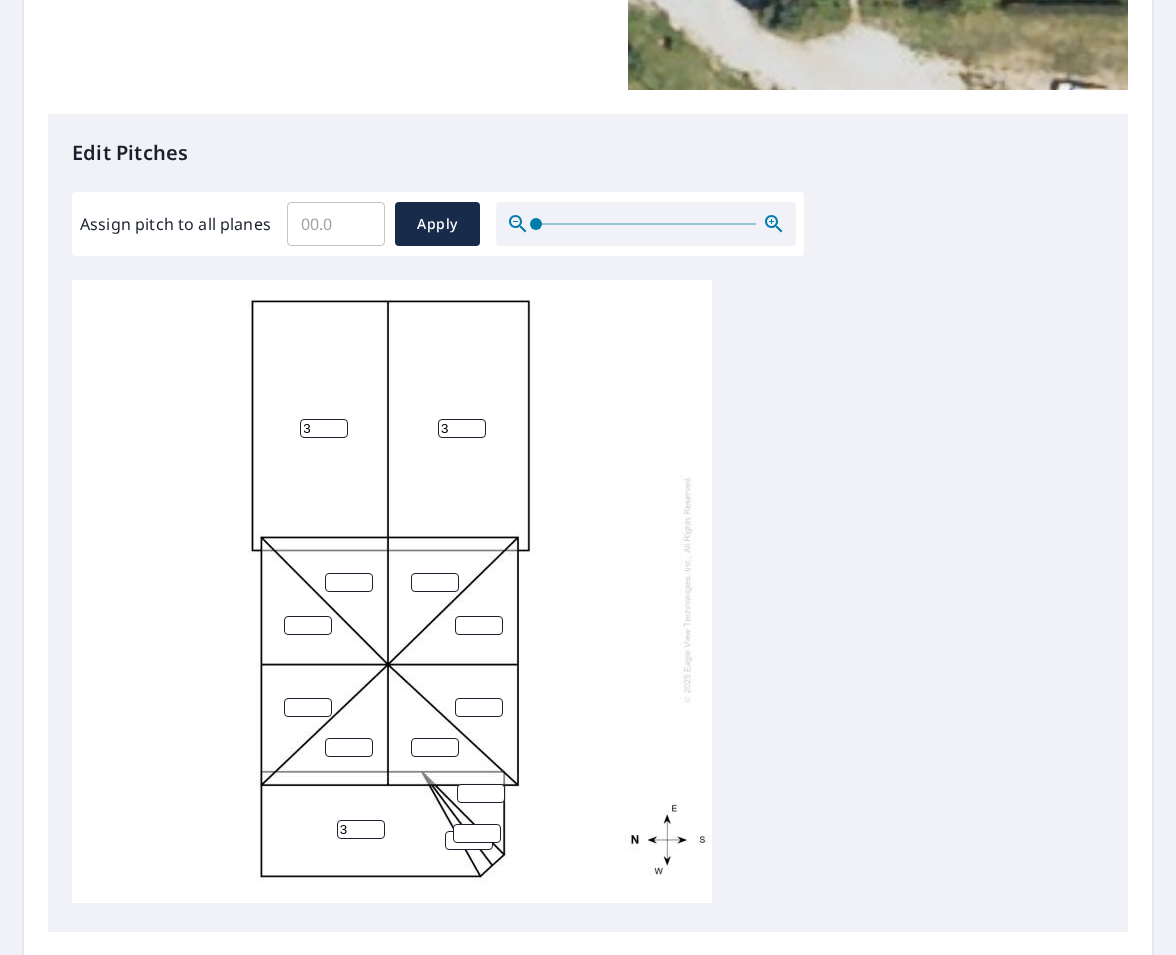 type on "3" 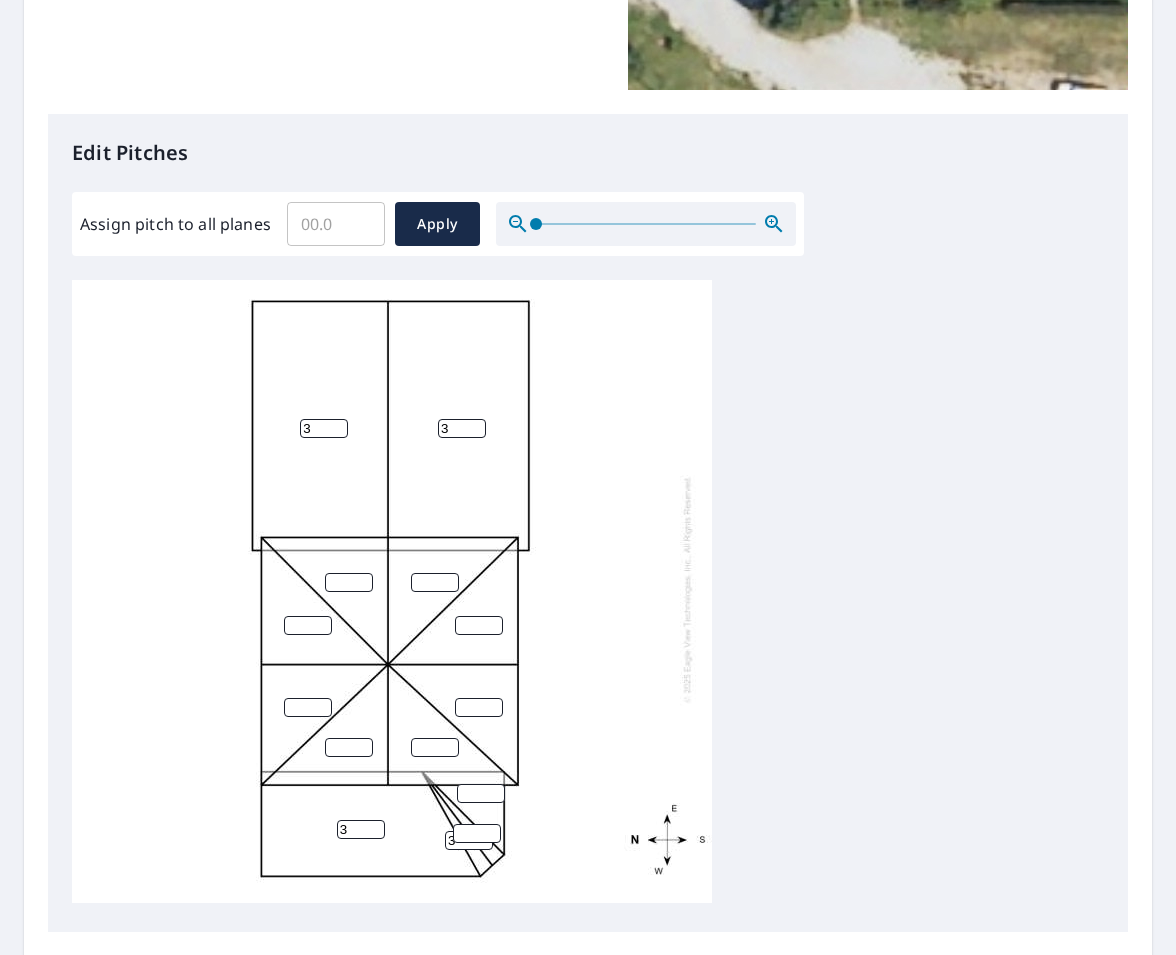type on "3" 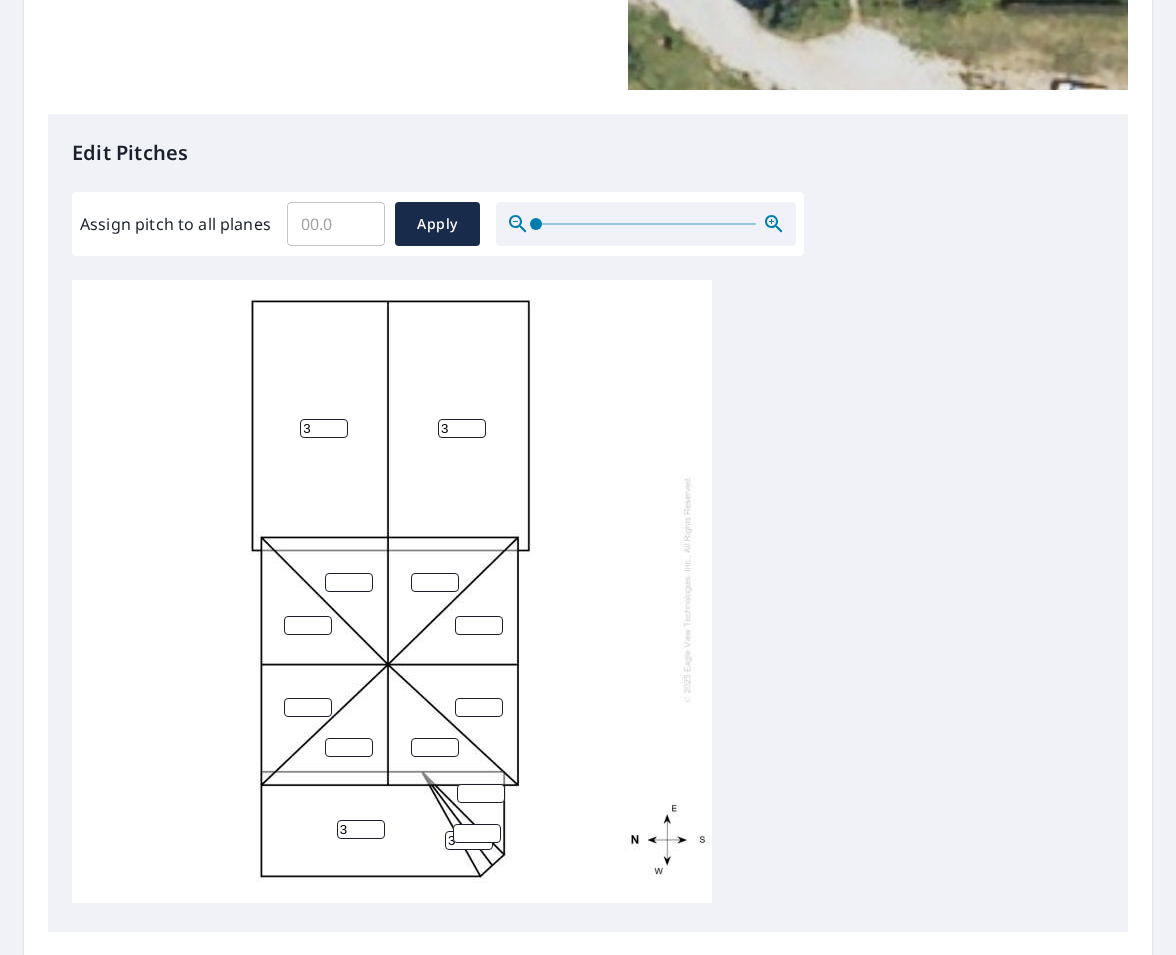 click at bounding box center [477, 833] 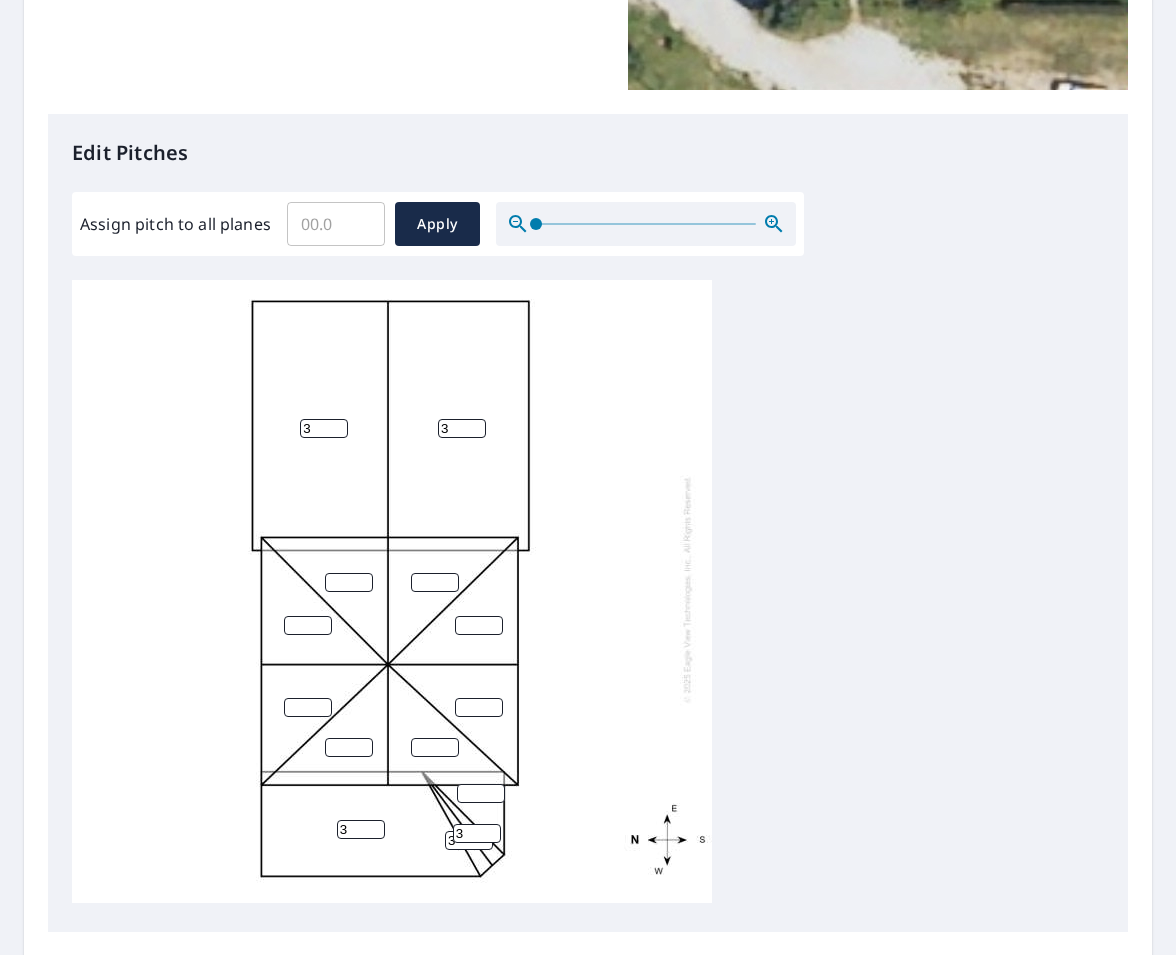 type on "3" 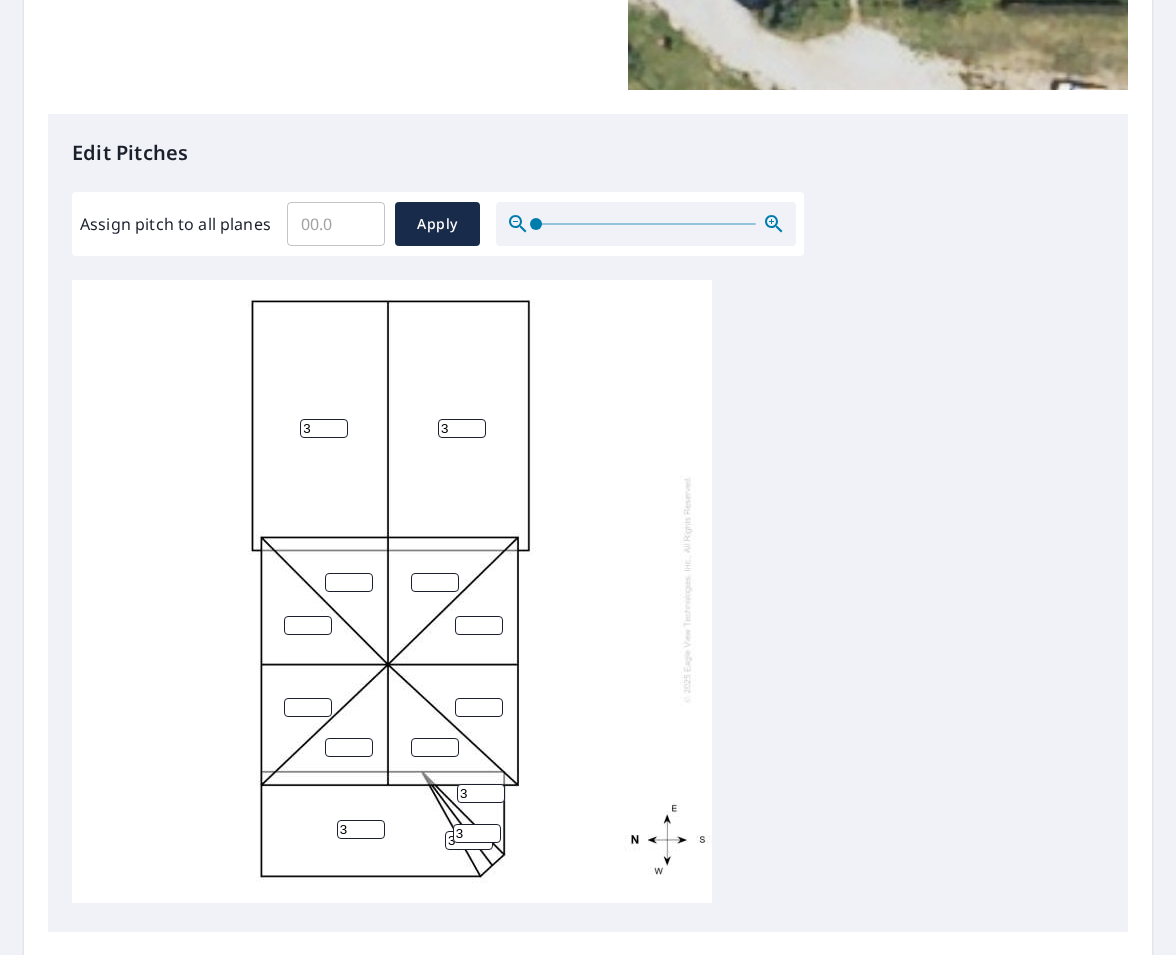 type on "3" 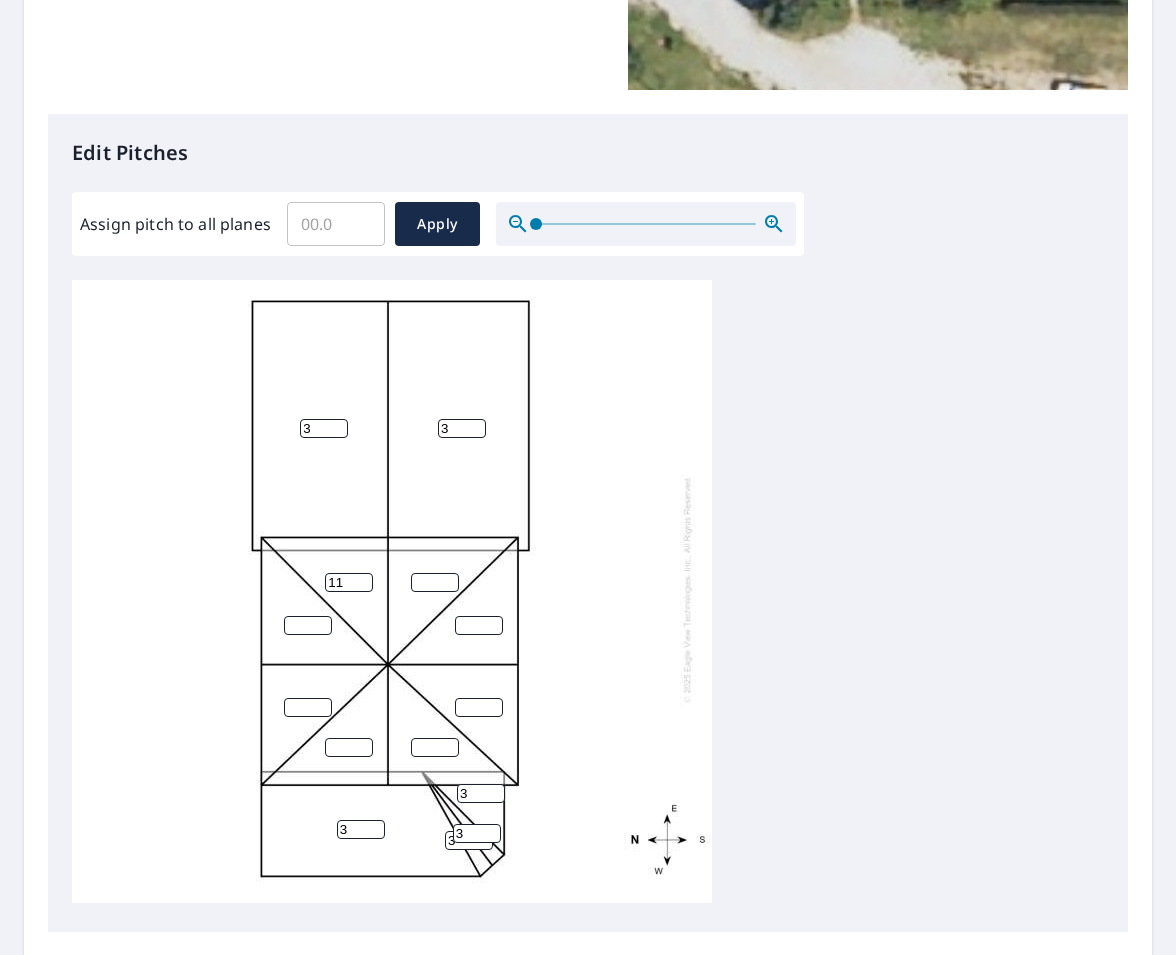 type on "11" 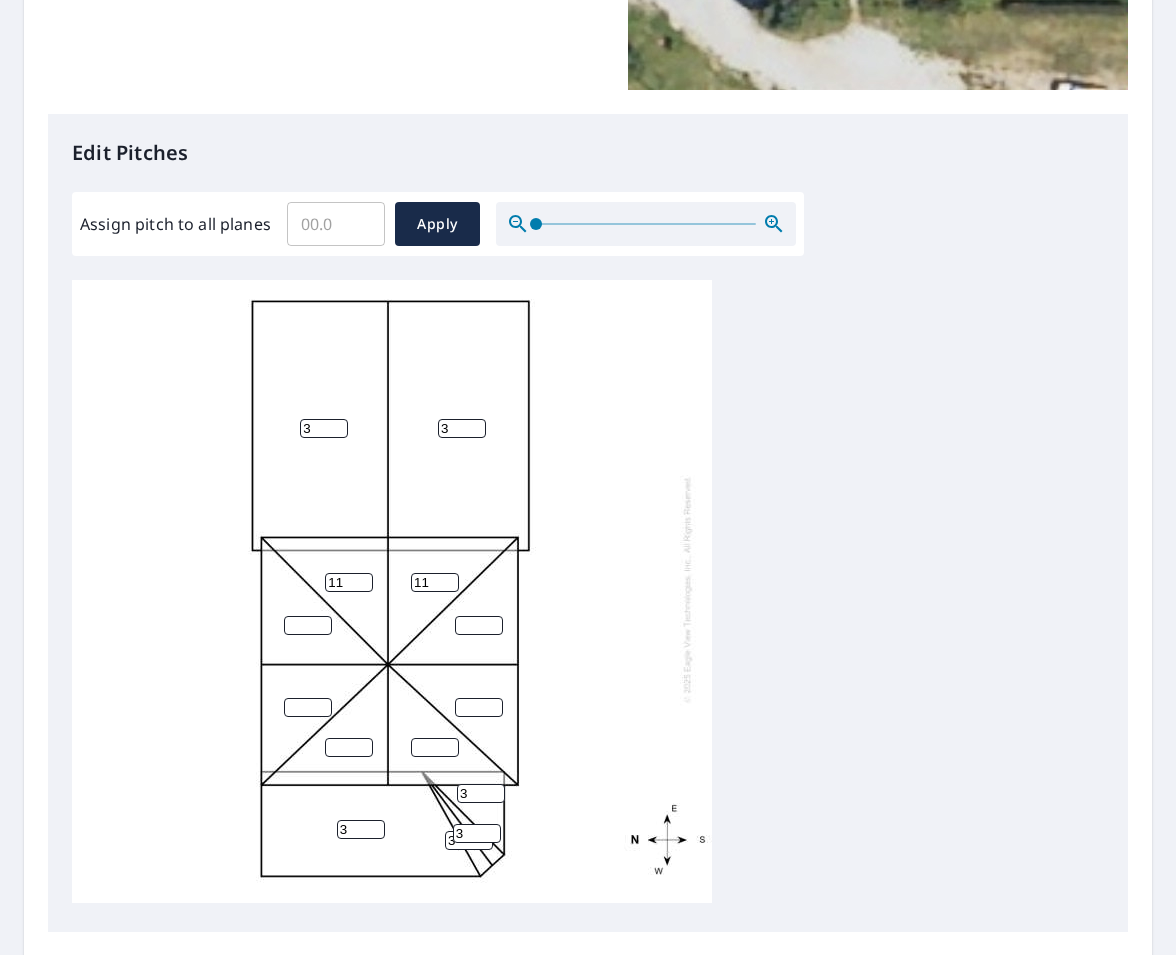 type on "11" 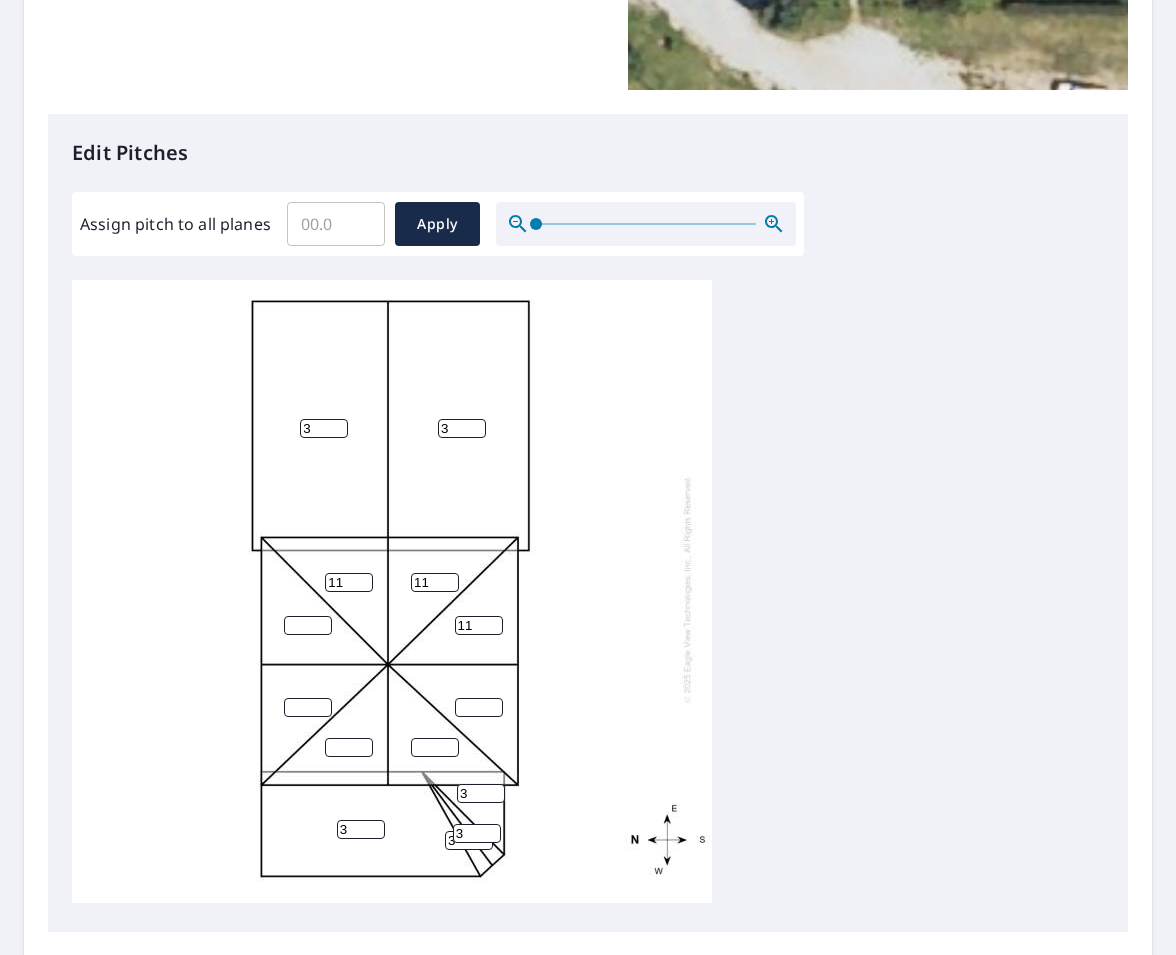 type on "11" 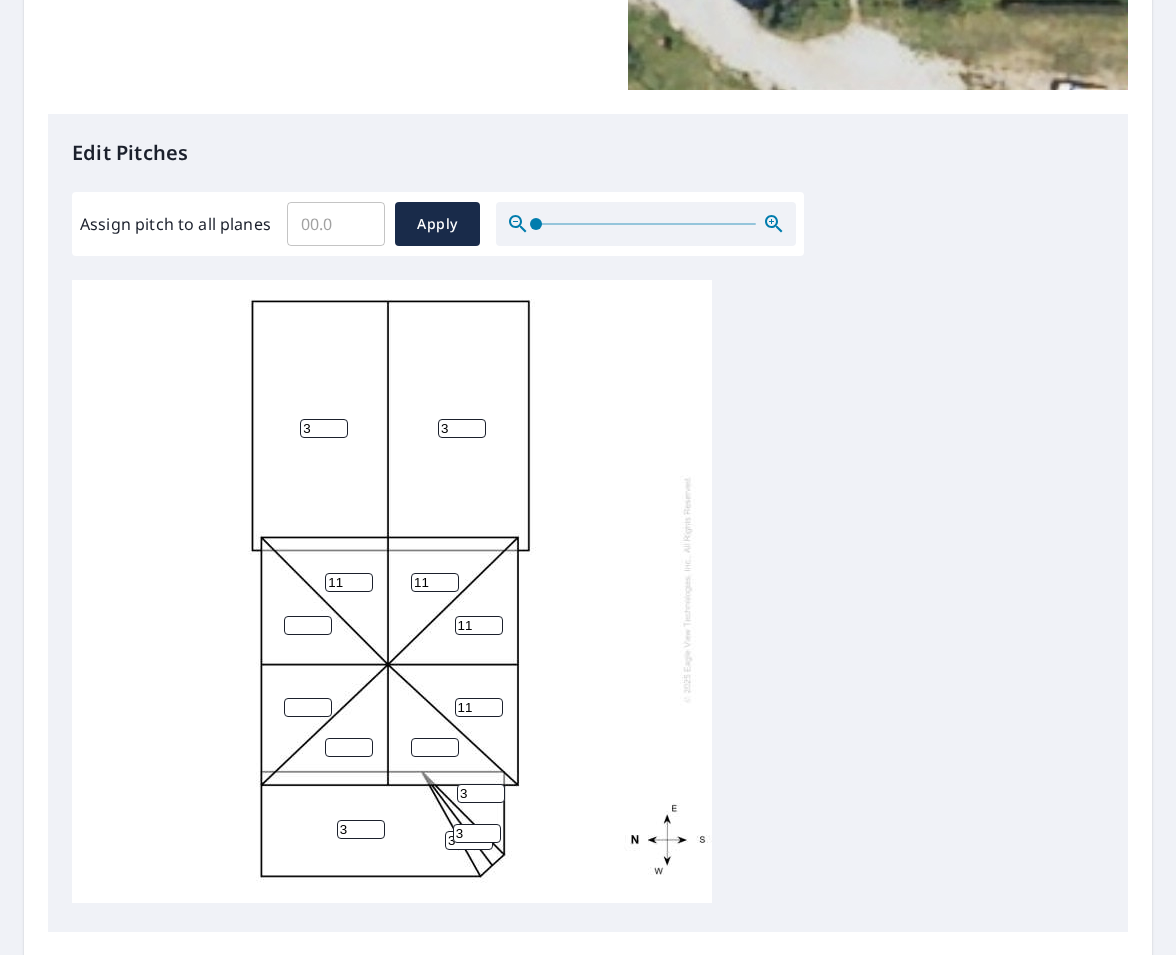 type on "11" 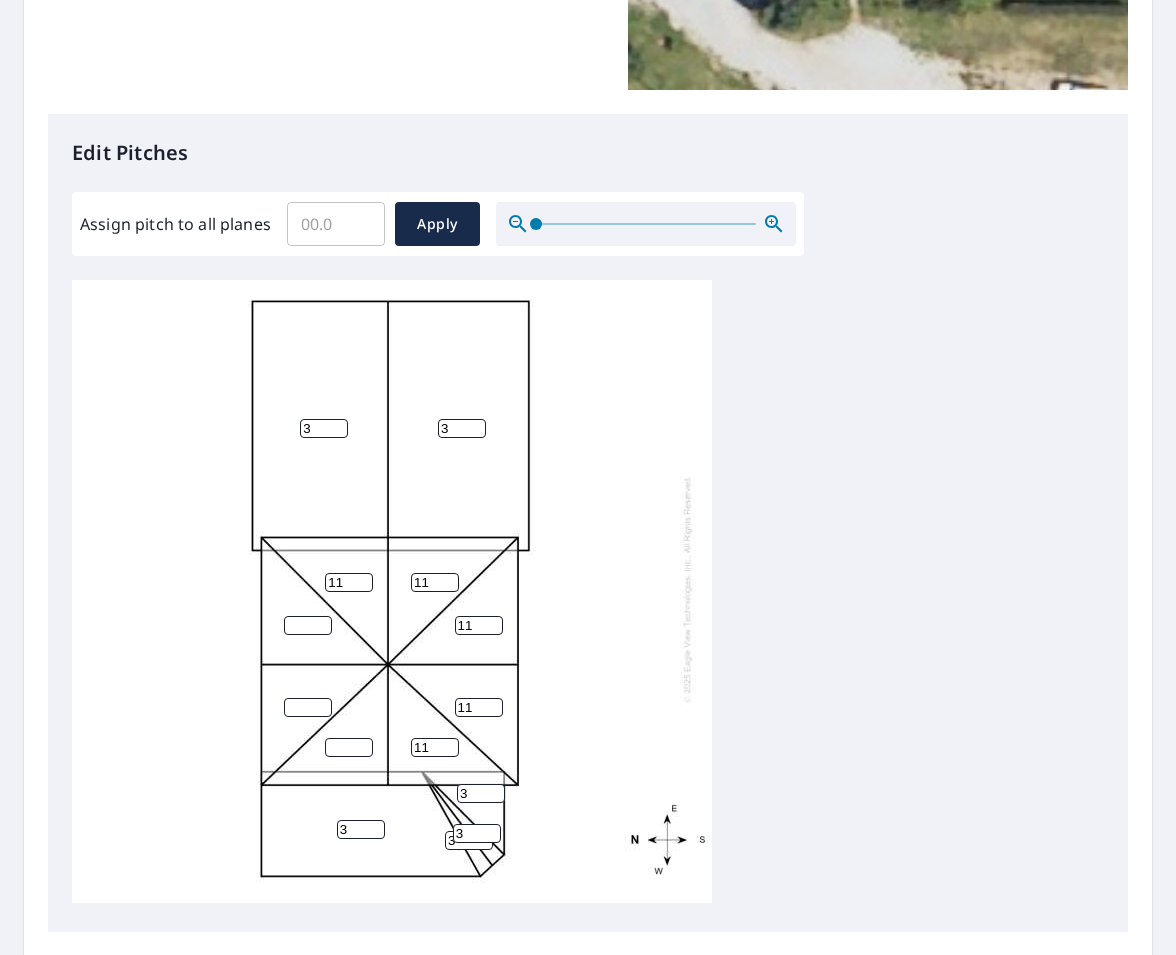 type on "11" 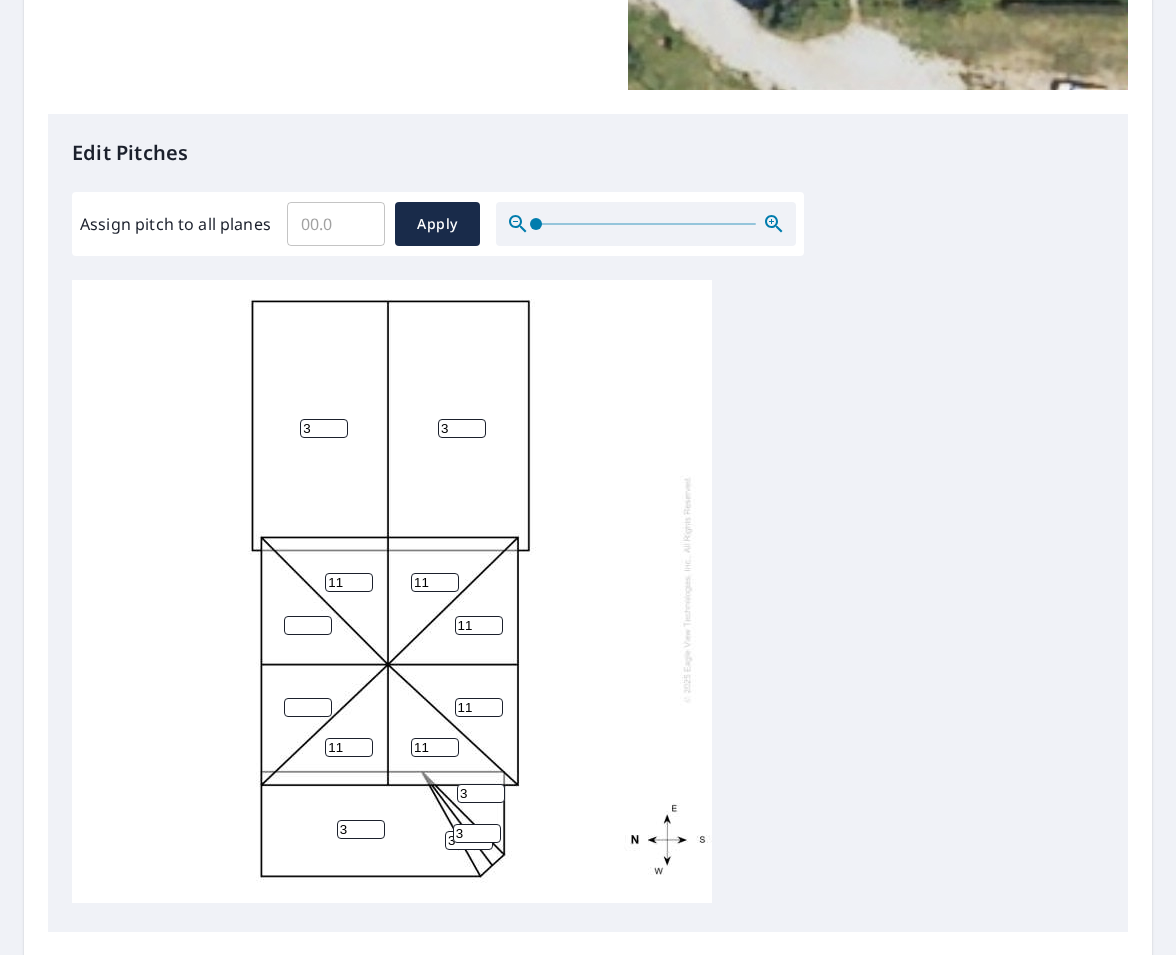 type on "11" 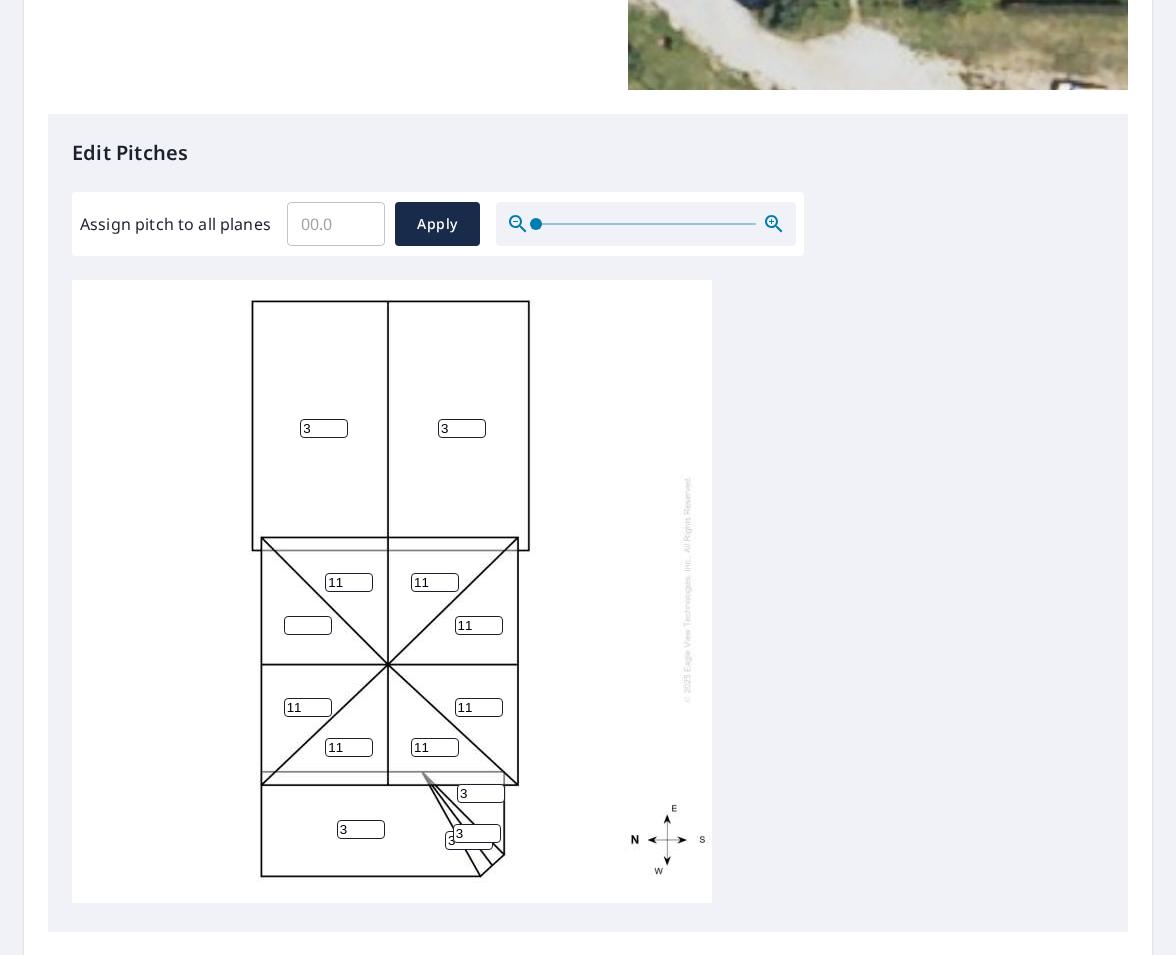 type on "11" 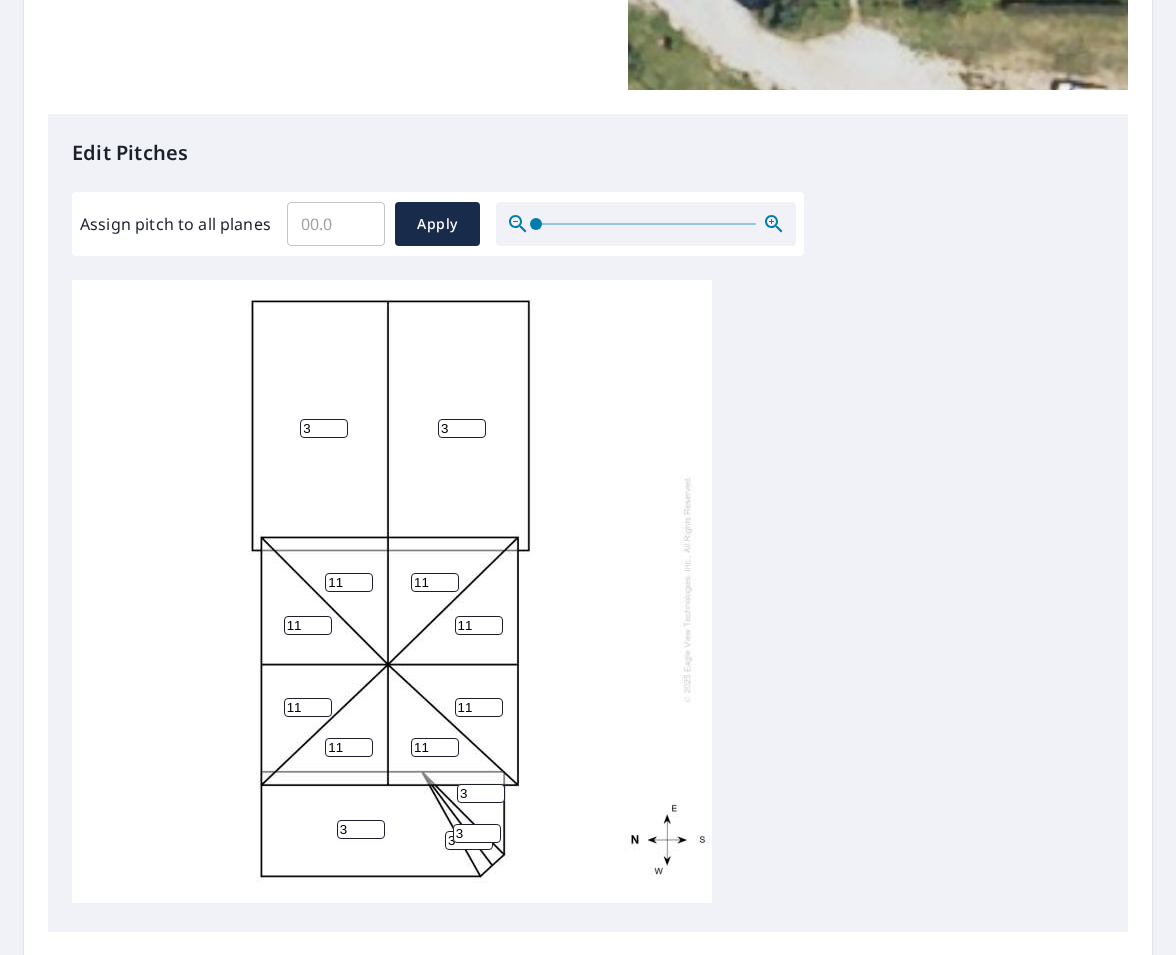 type on "11" 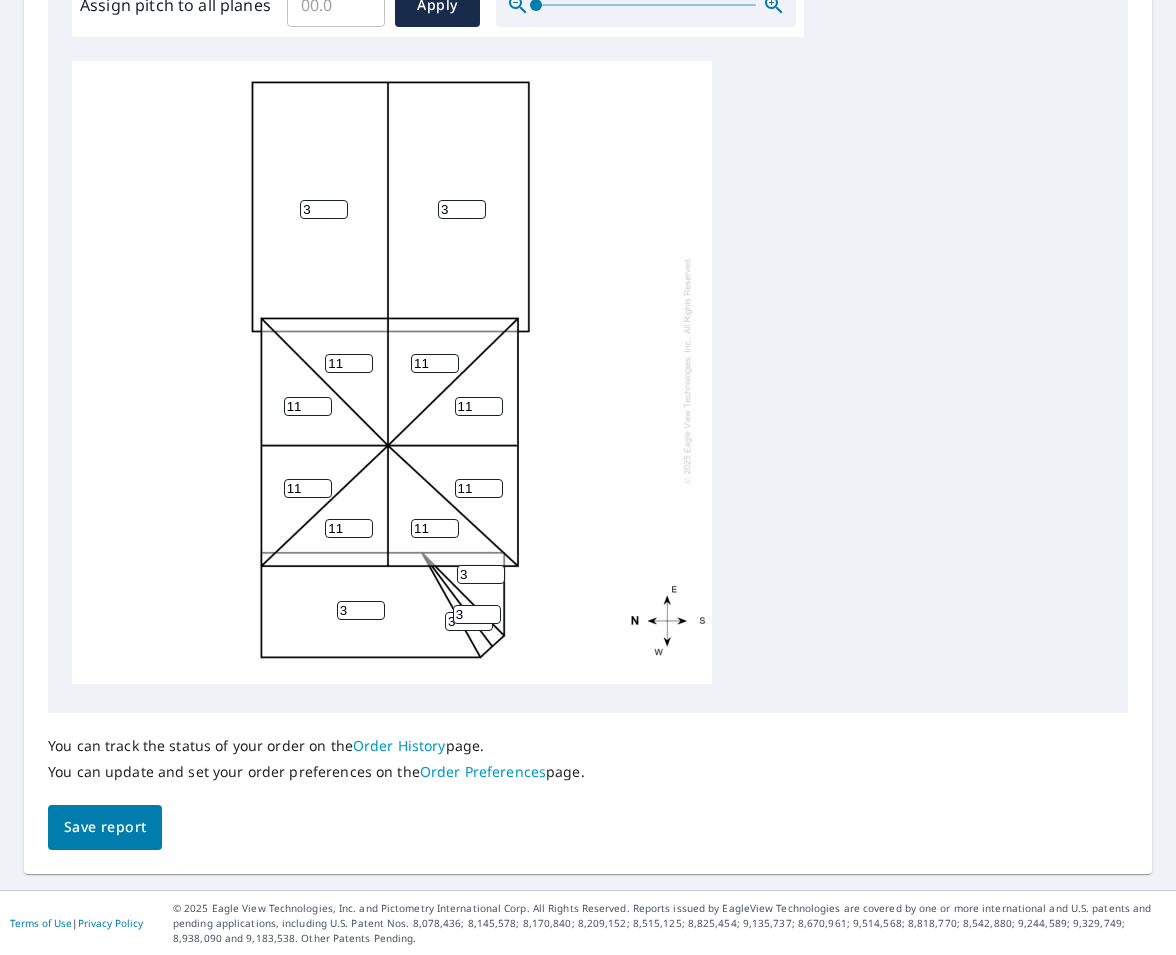 scroll, scrollTop: 459, scrollLeft: 0, axis: vertical 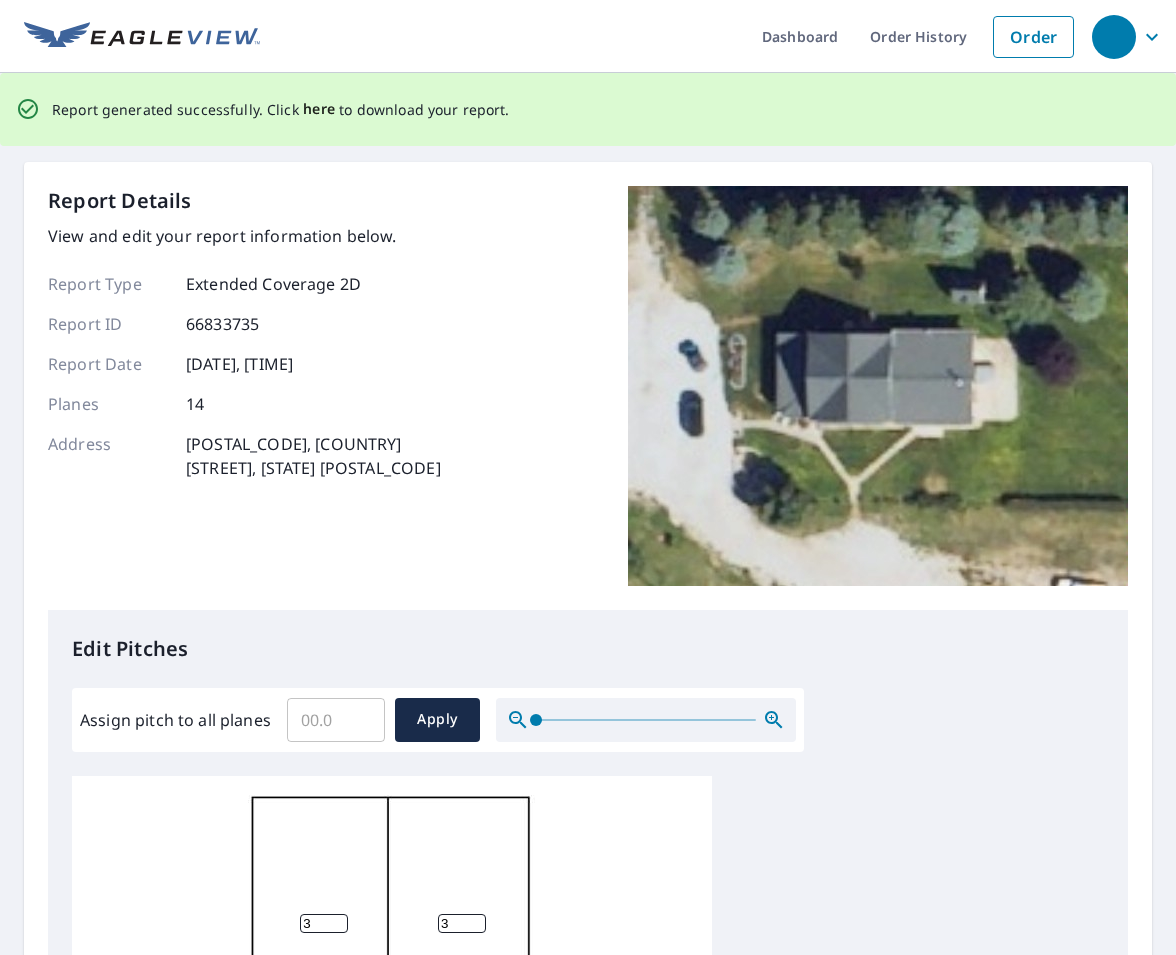 click on "here" at bounding box center (319, 109) 